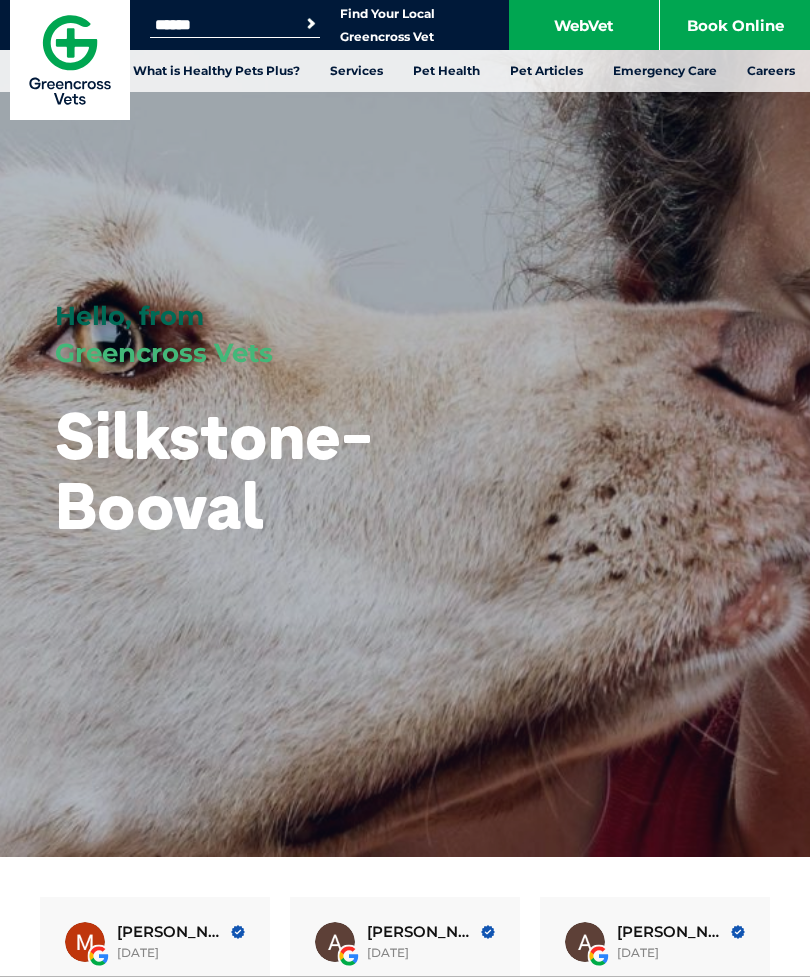 scroll, scrollTop: 0, scrollLeft: 0, axis: both 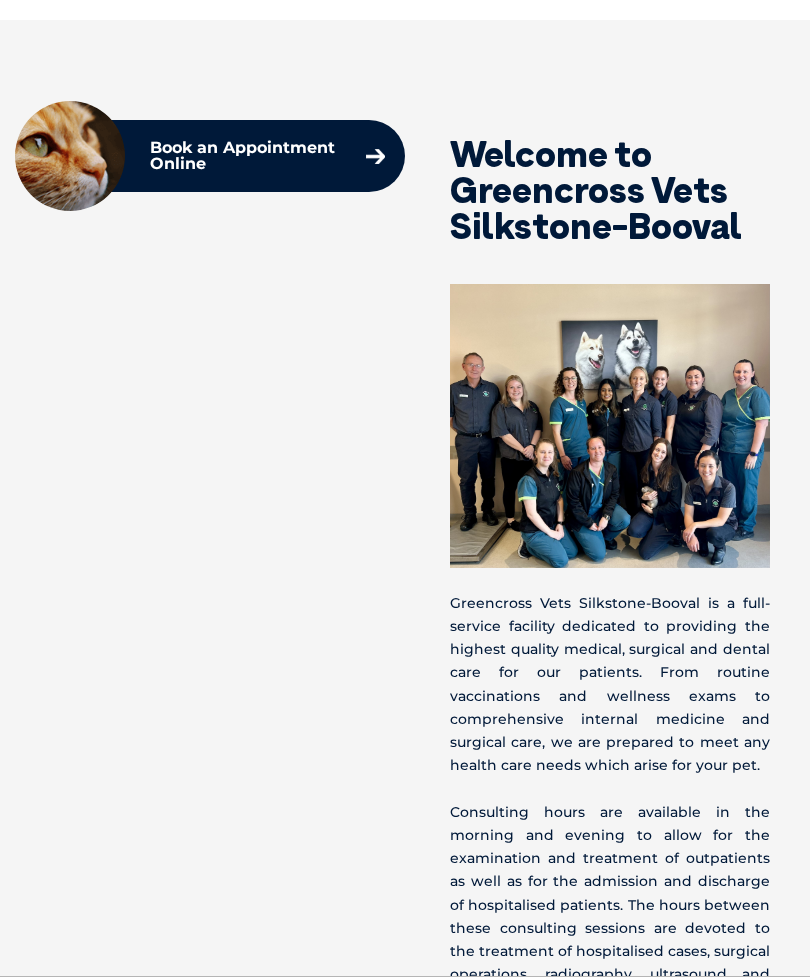 click at bounding box center (610, 426) 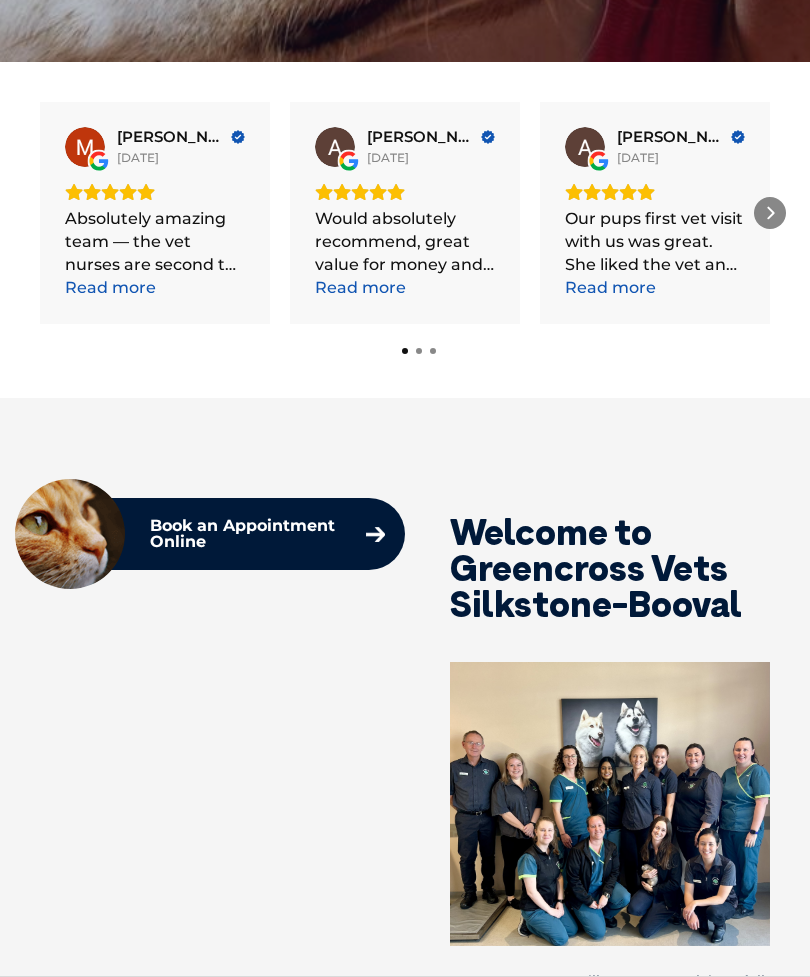 scroll, scrollTop: 795, scrollLeft: 0, axis: vertical 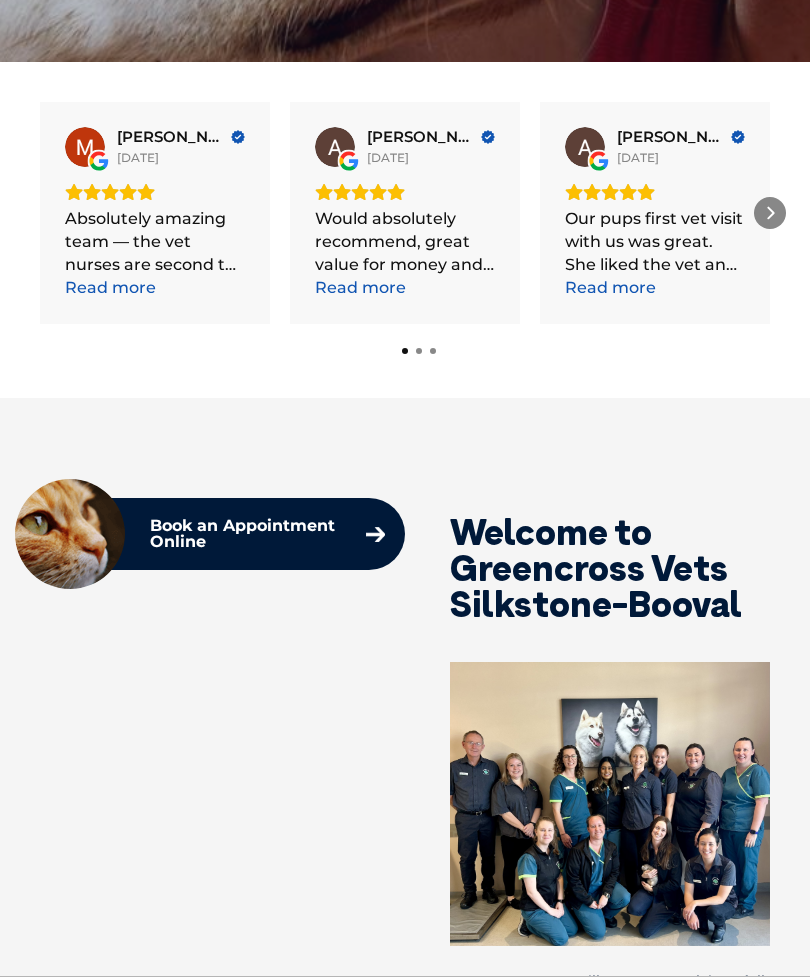 click at bounding box center (375, 534) 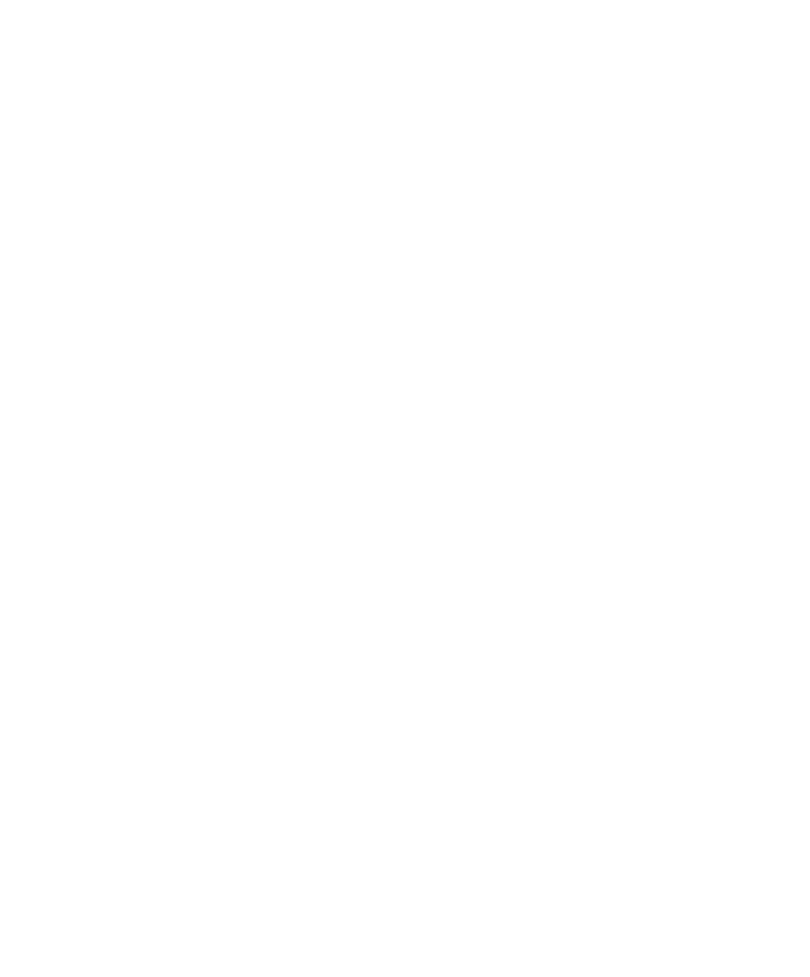 scroll, scrollTop: 0, scrollLeft: 0, axis: both 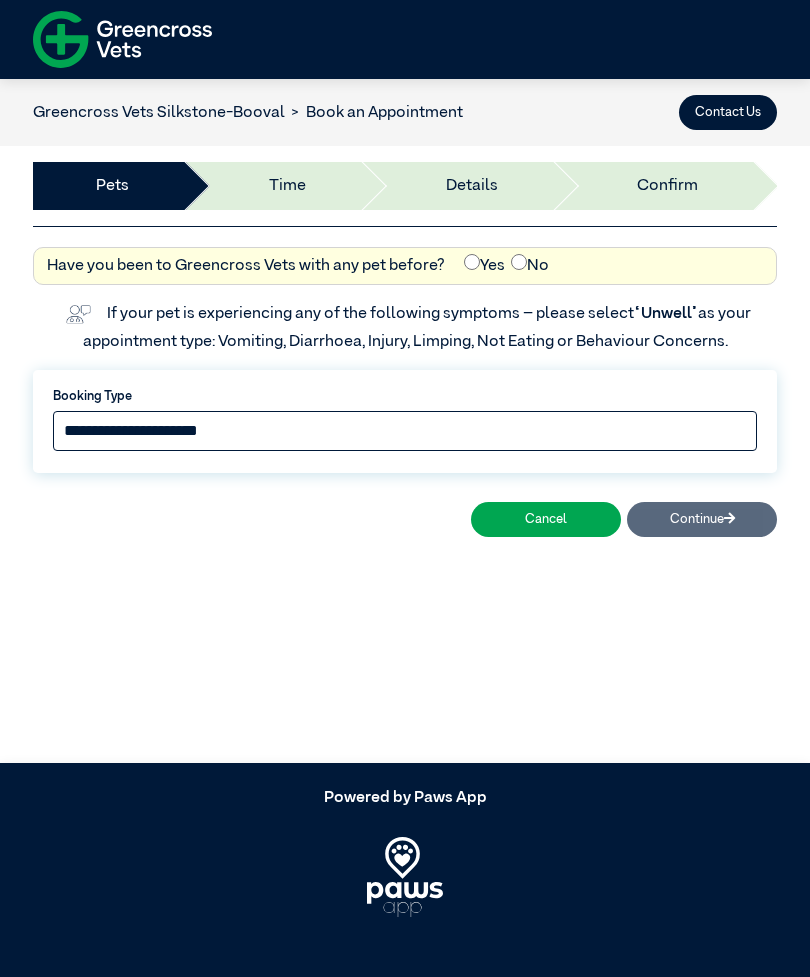 click on "**********" at bounding box center (405, 431) 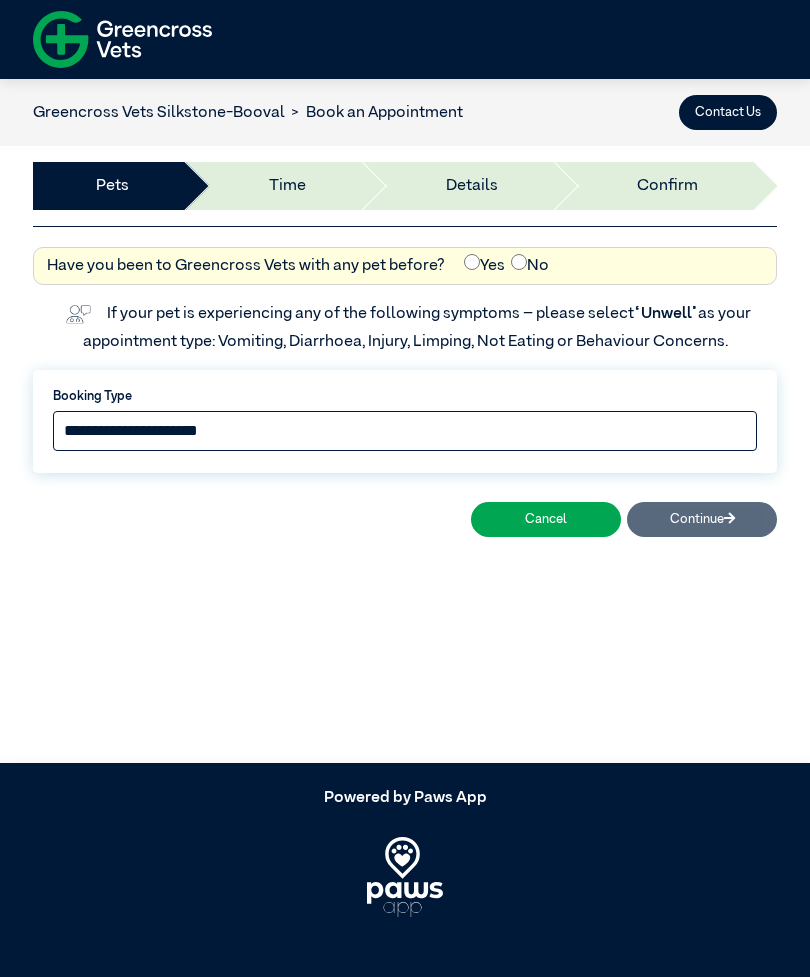 select on "*****" 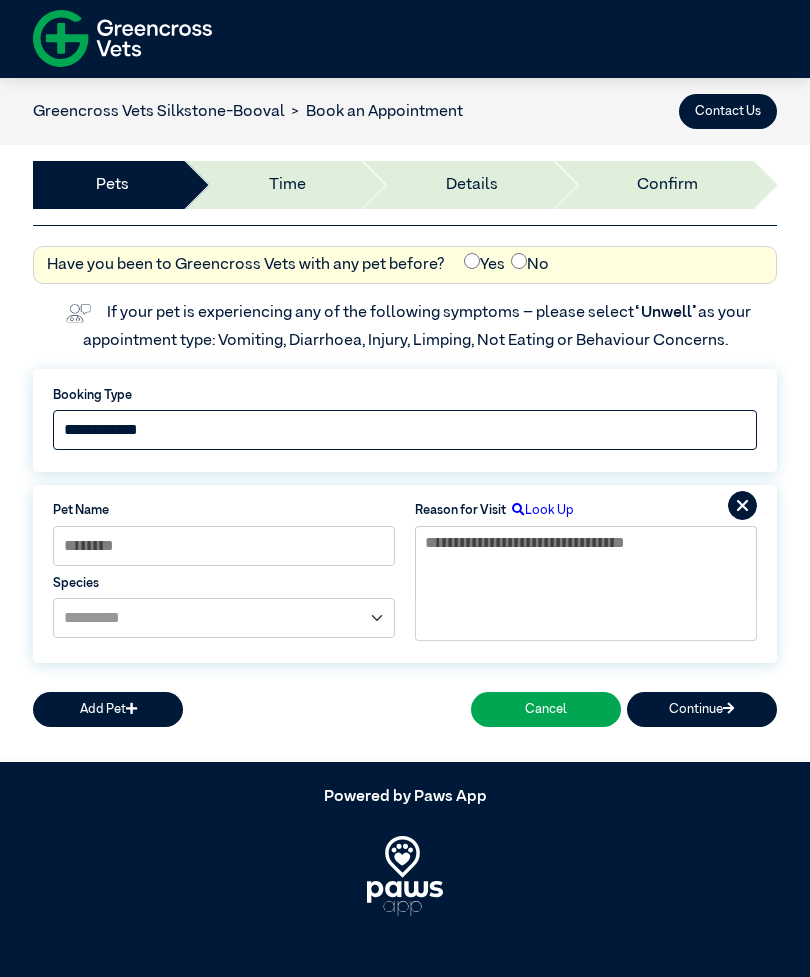 scroll, scrollTop: 45, scrollLeft: 0, axis: vertical 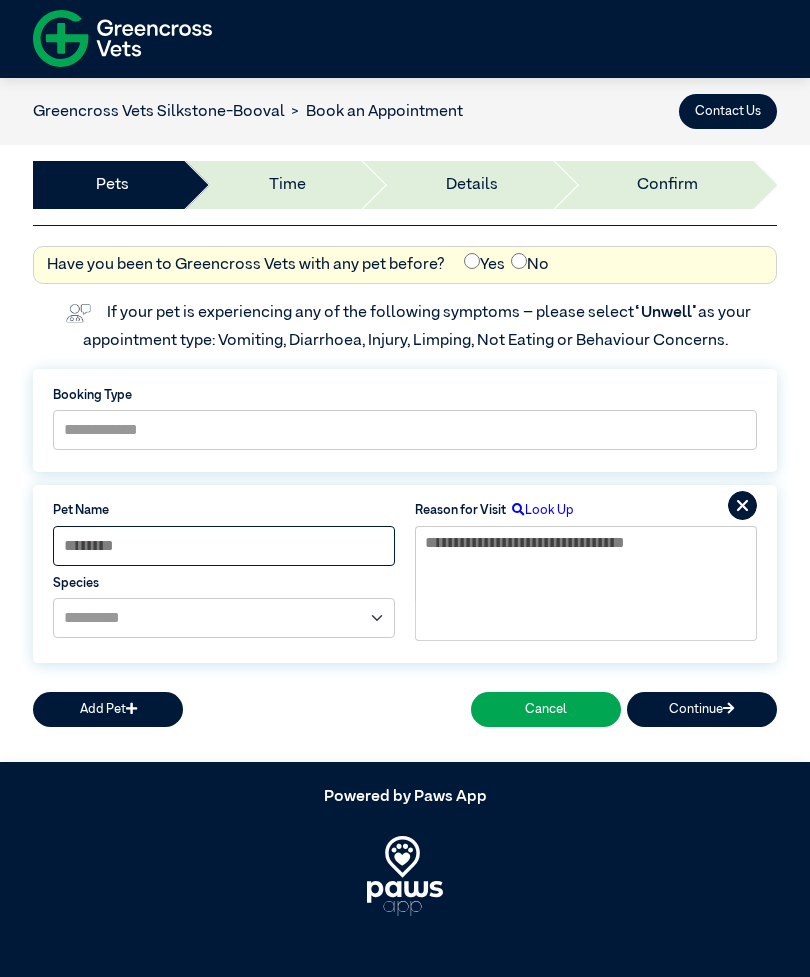 click at bounding box center (224, 546) 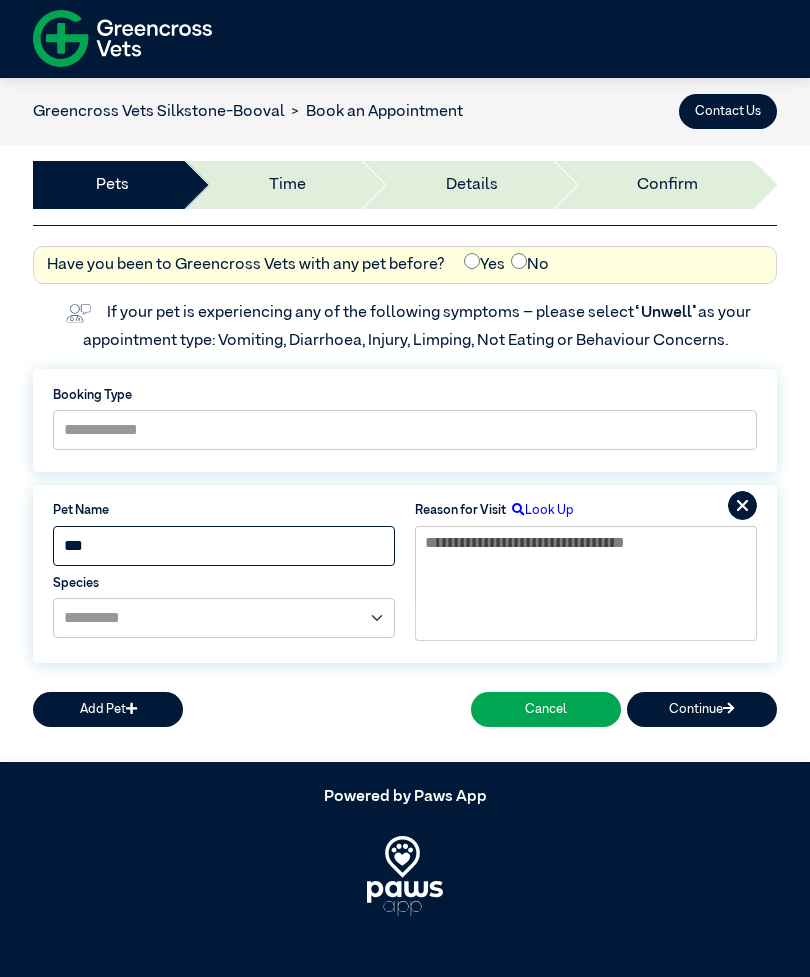 type on "***" 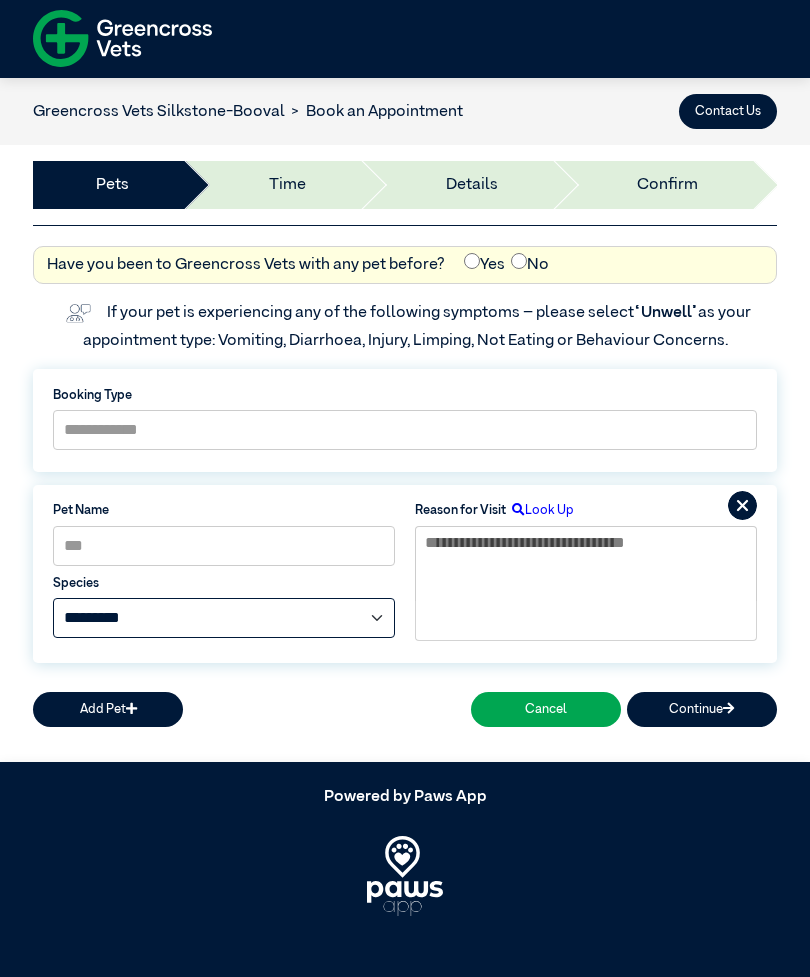 click on "**********" at bounding box center [224, 618] 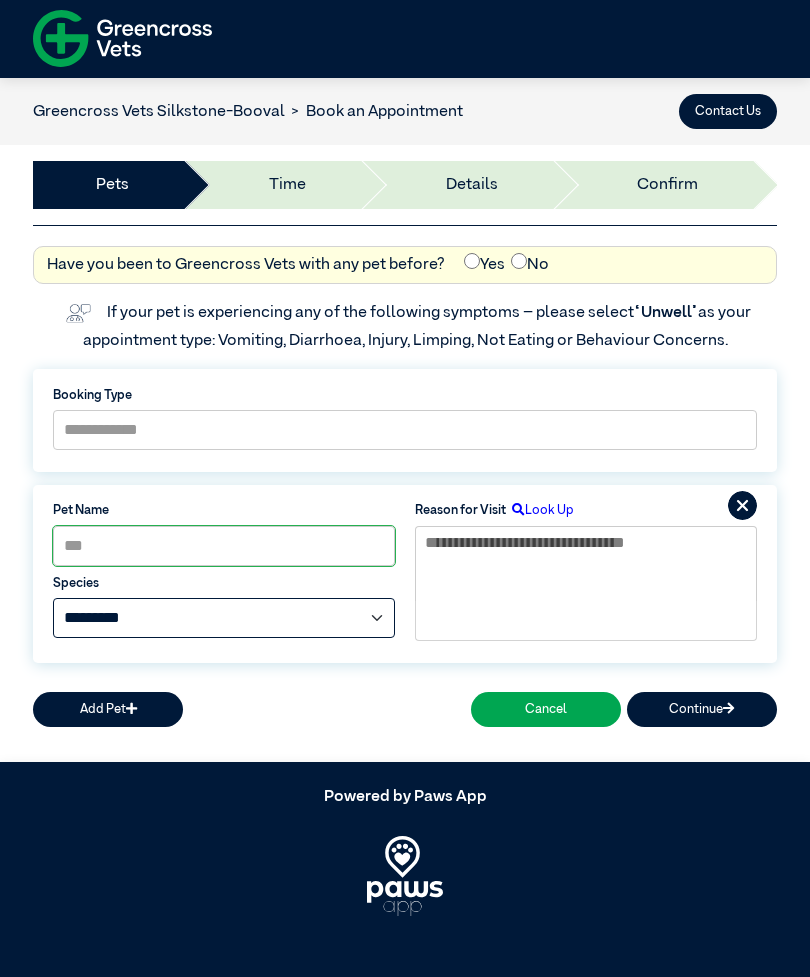 select on "*****" 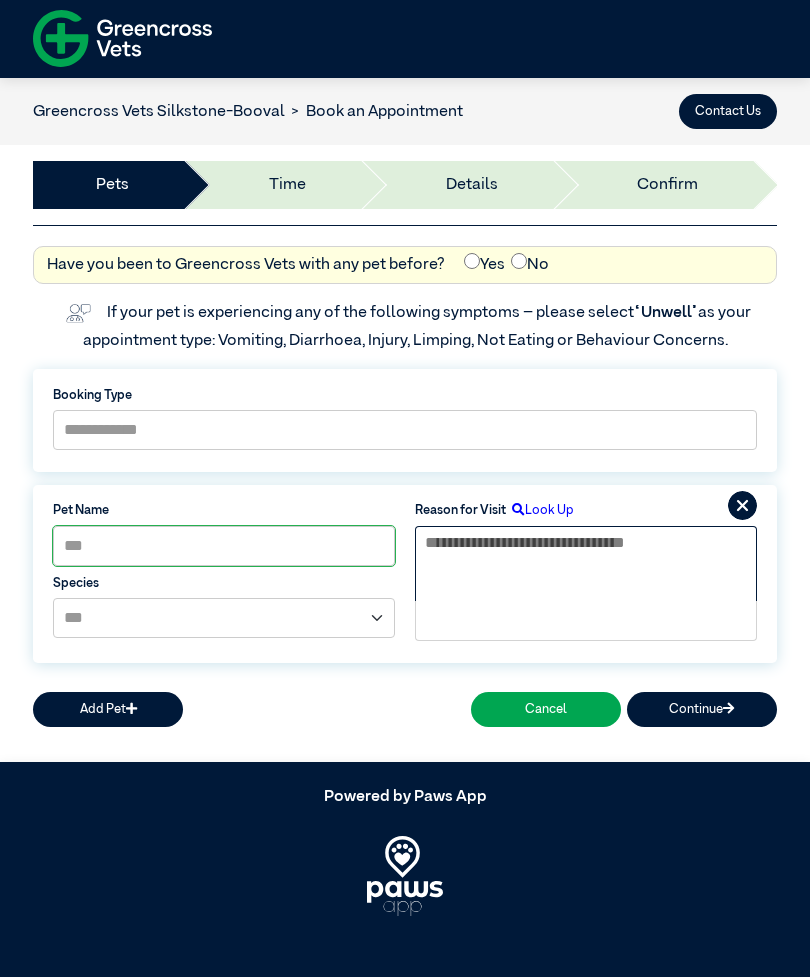 click at bounding box center [586, 564] 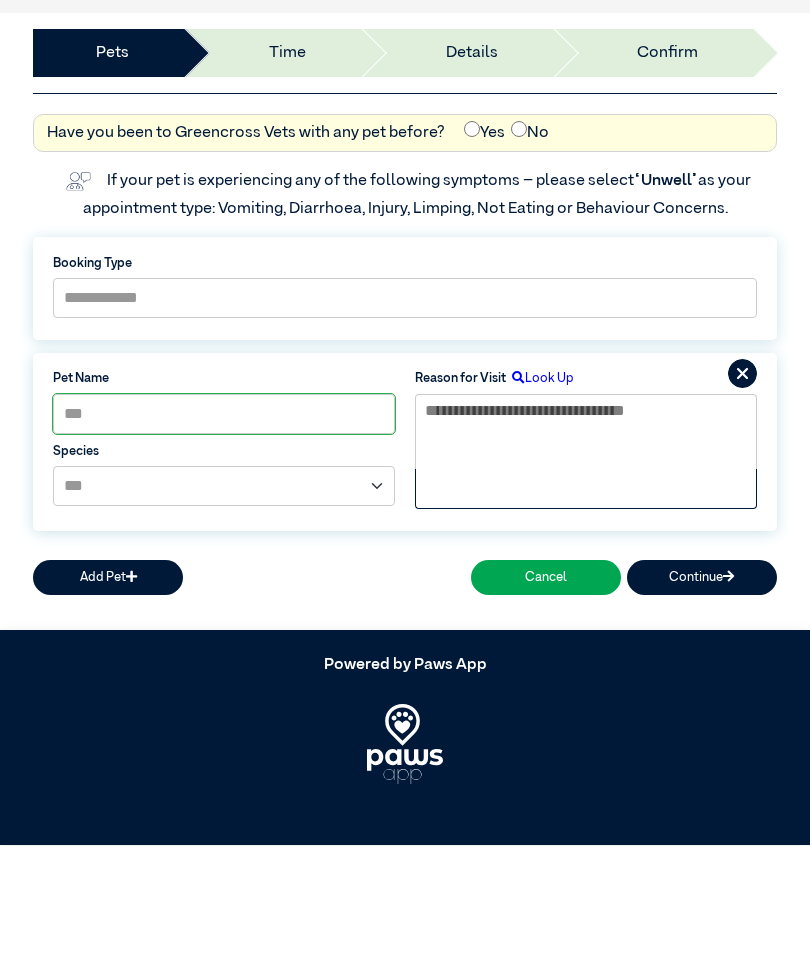 click on "Look Up" at bounding box center (540, 510) 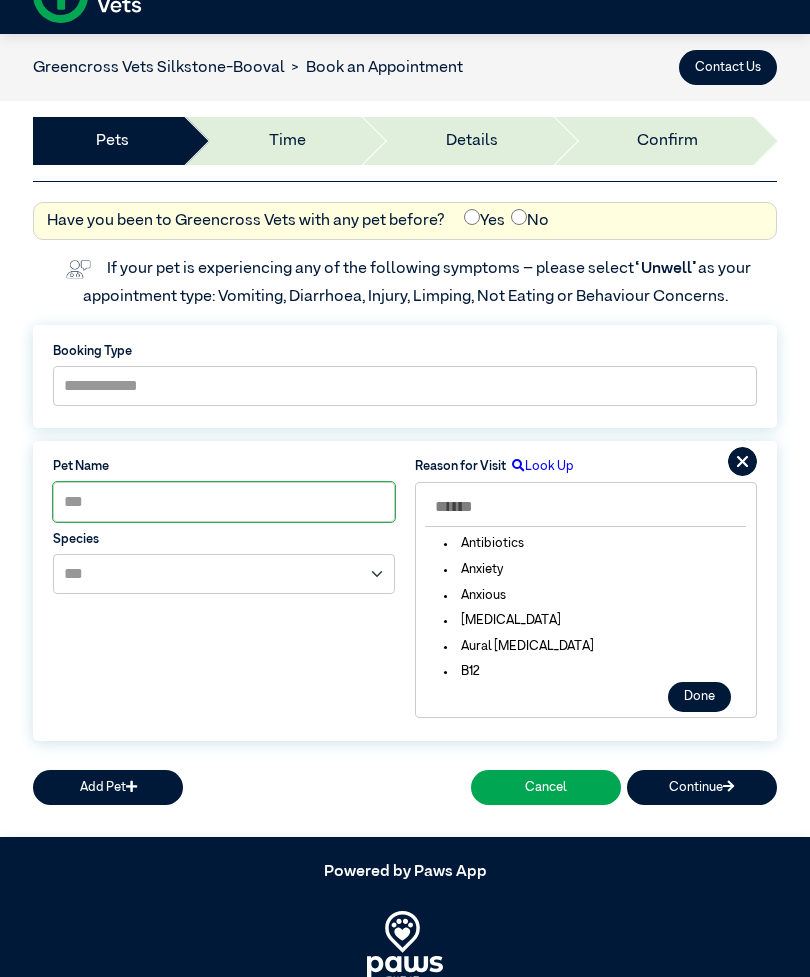 scroll, scrollTop: 155, scrollLeft: 0, axis: vertical 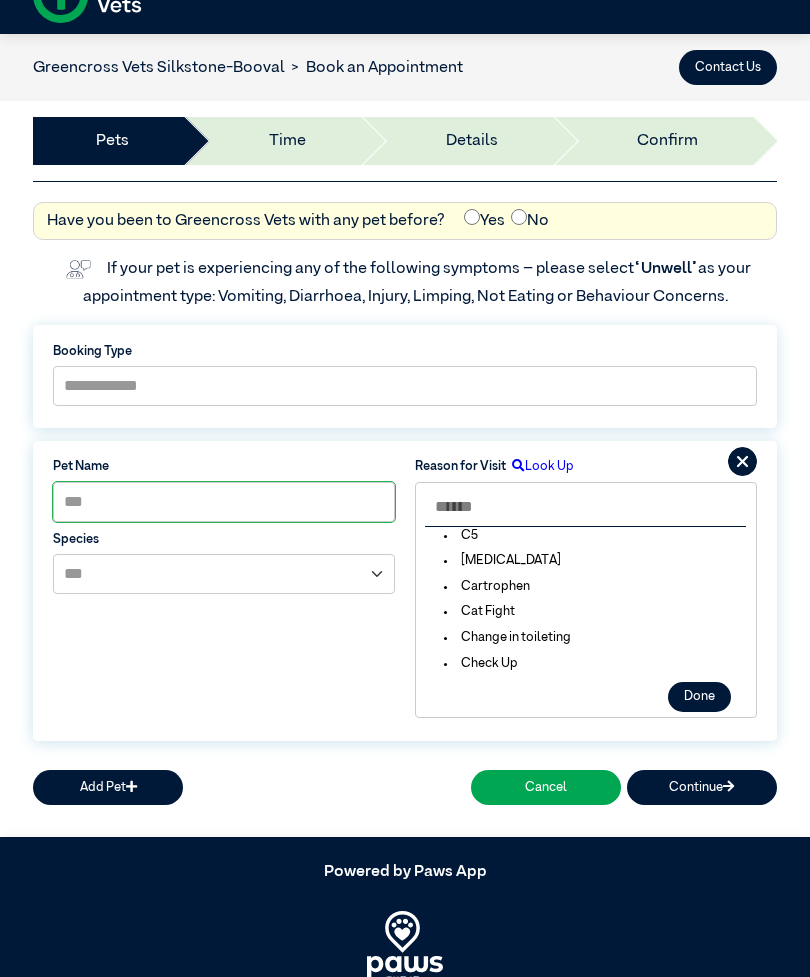 click at bounding box center [585, 507] 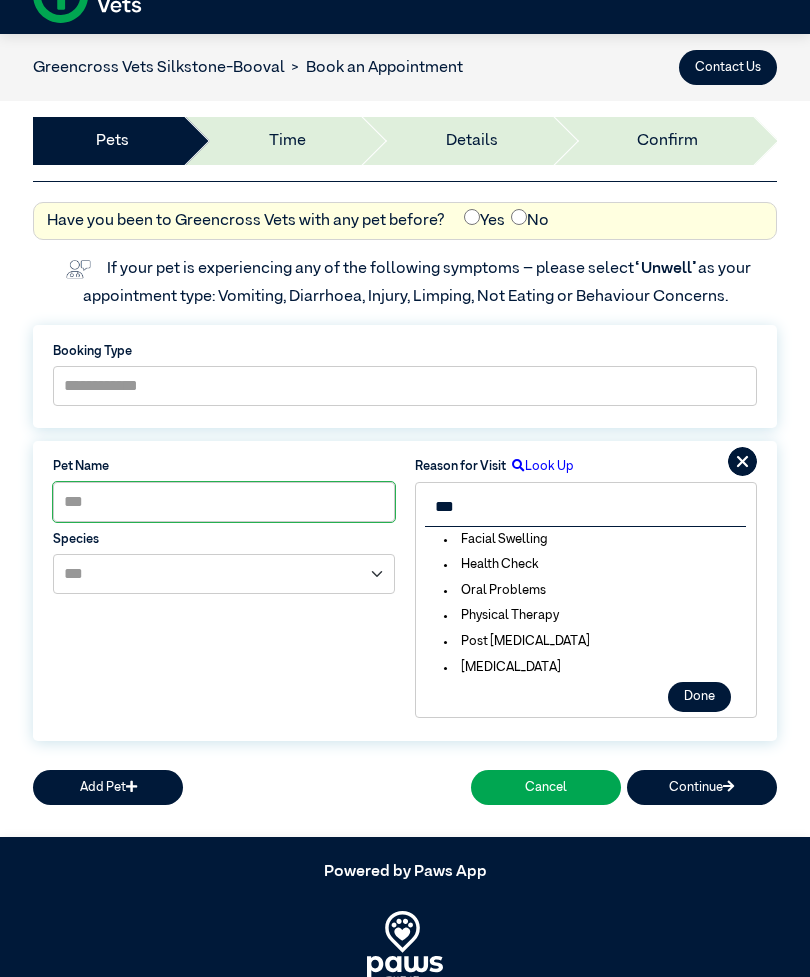 scroll, scrollTop: 0, scrollLeft: 0, axis: both 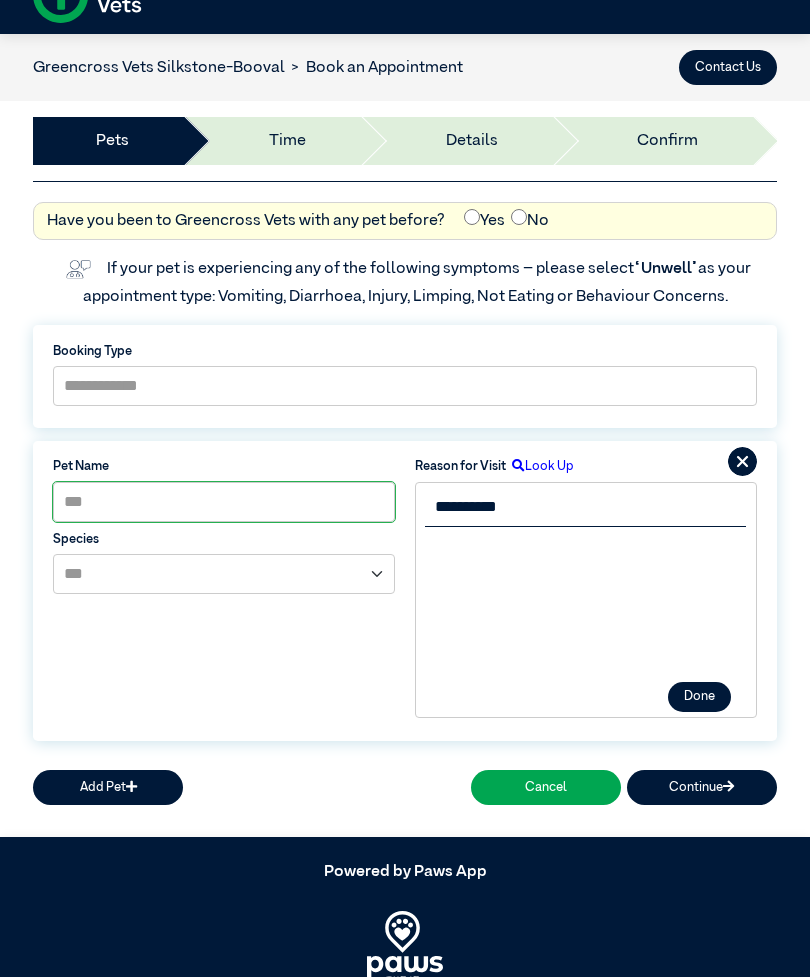 click on "**********" at bounding box center (585, 507) 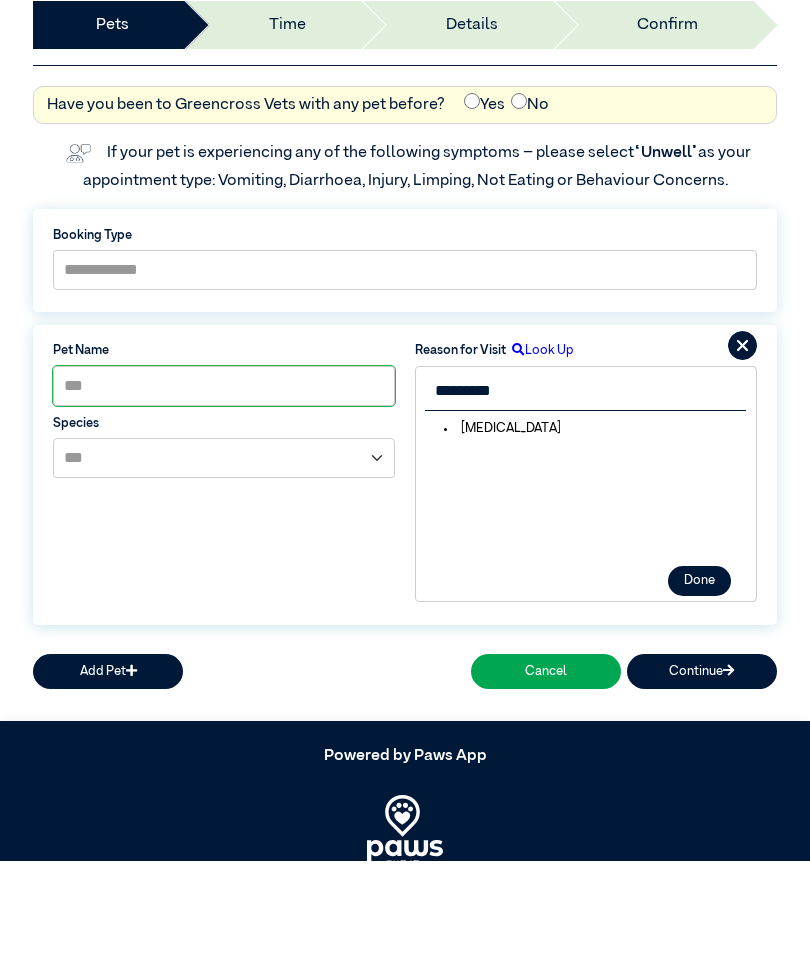 type on "*********" 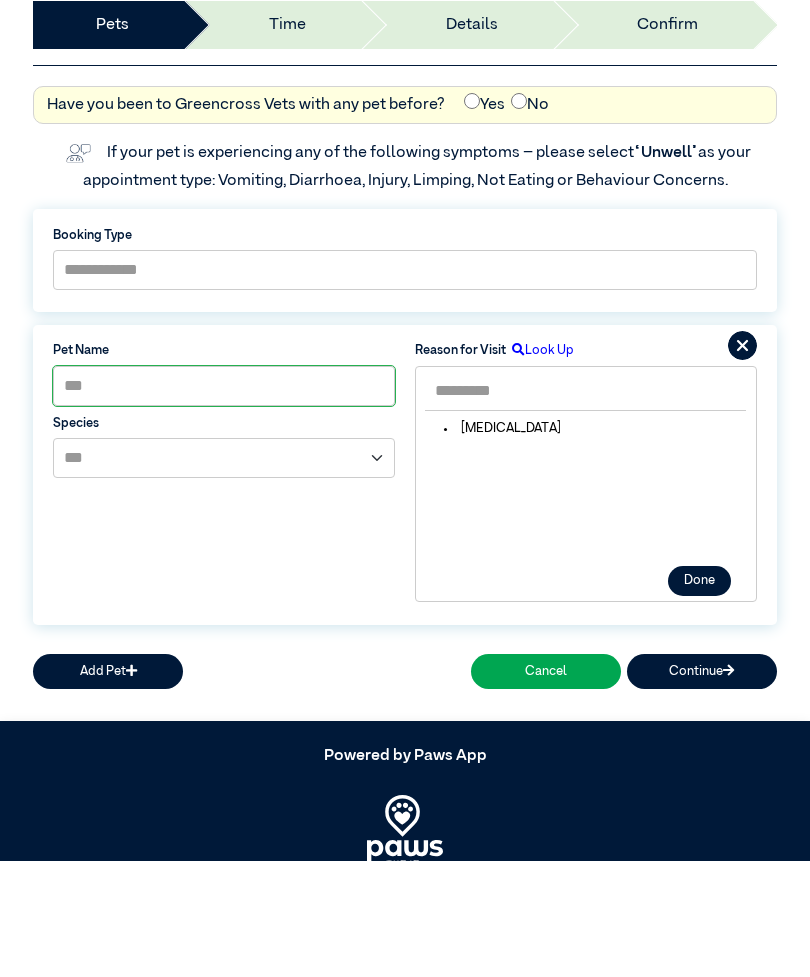 click on "Allergies" at bounding box center [585, 606] 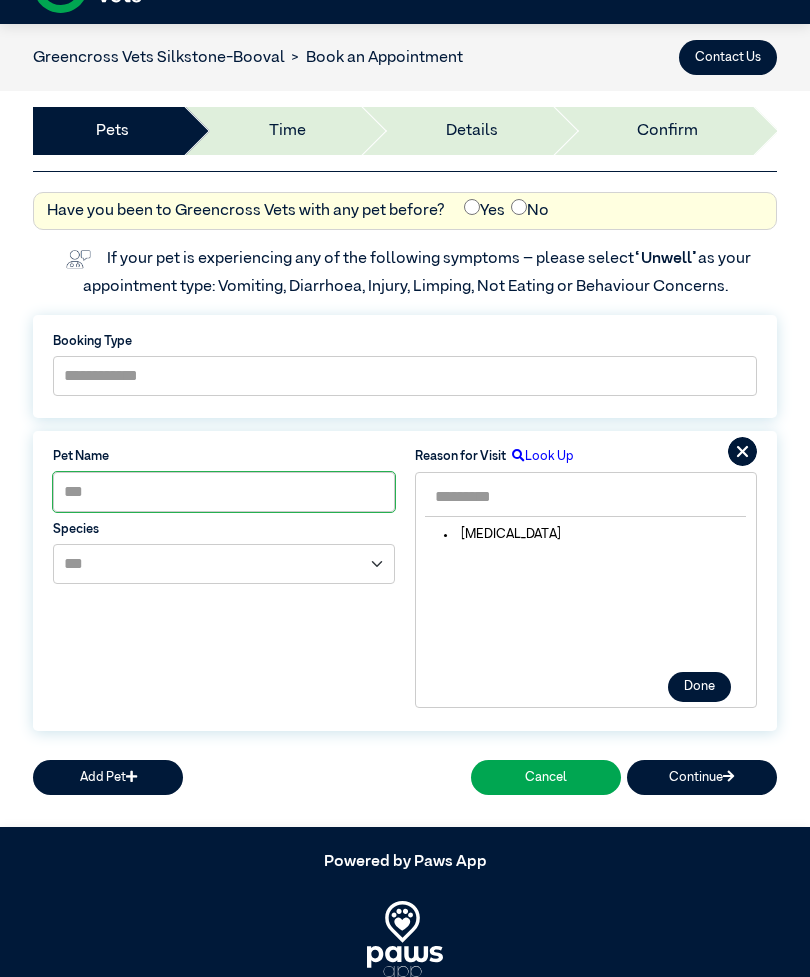 click on "Allergies" at bounding box center (503, 534) 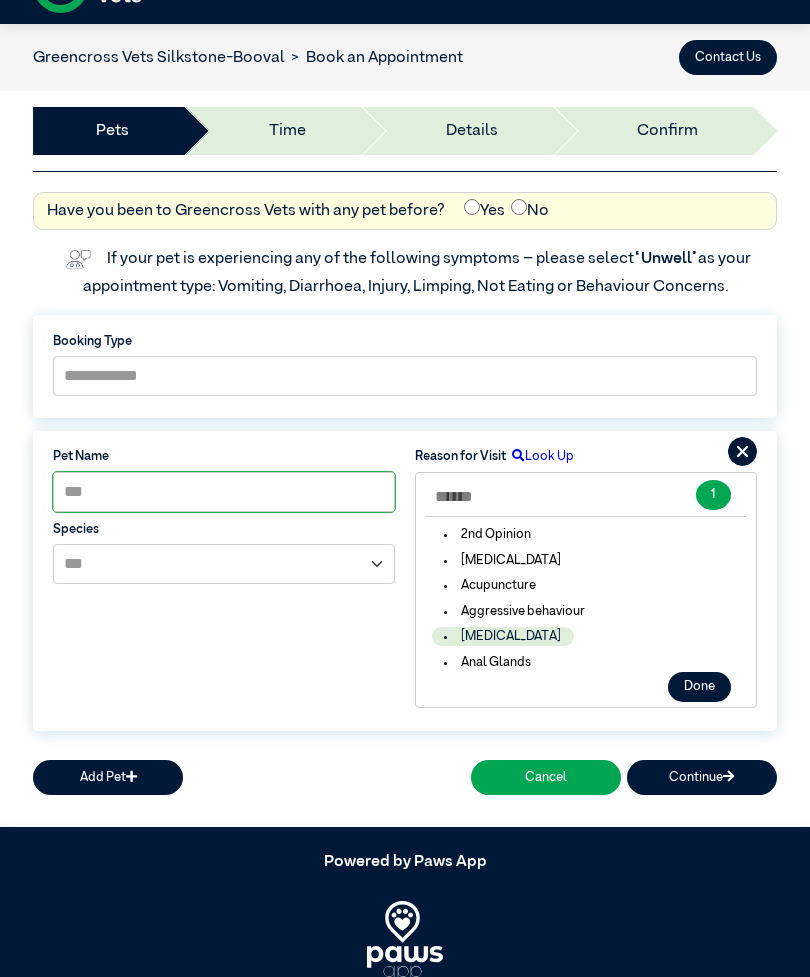 click on "Acupuncture" at bounding box center (490, 585) 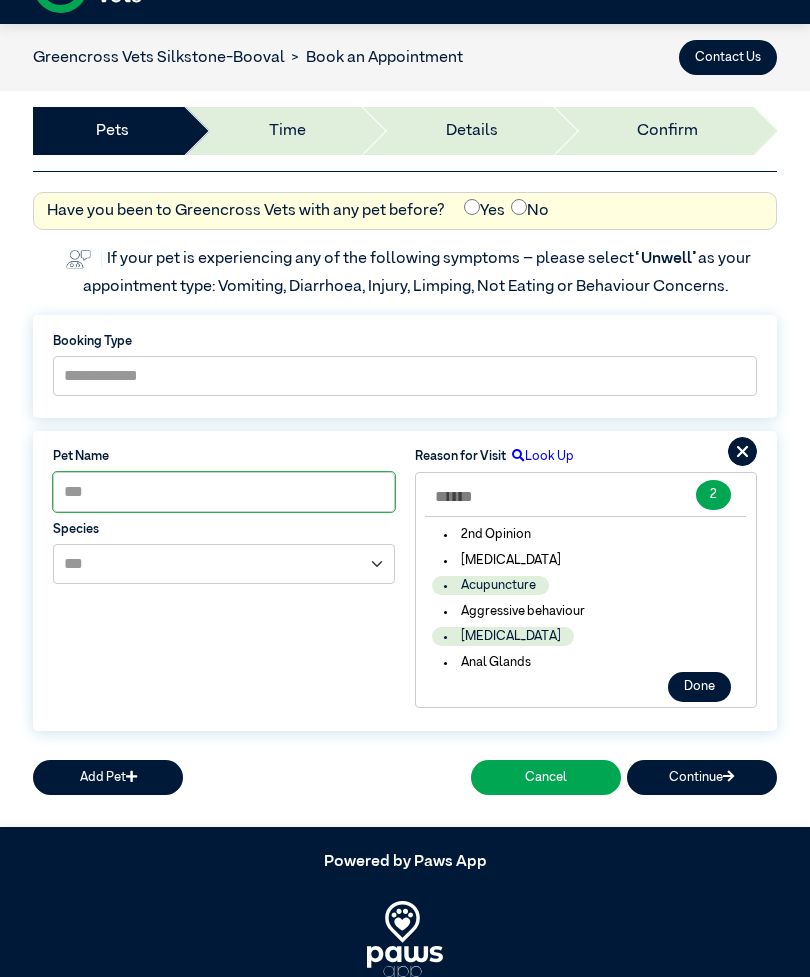 click on "2nd Opinion" at bounding box center [488, 534] 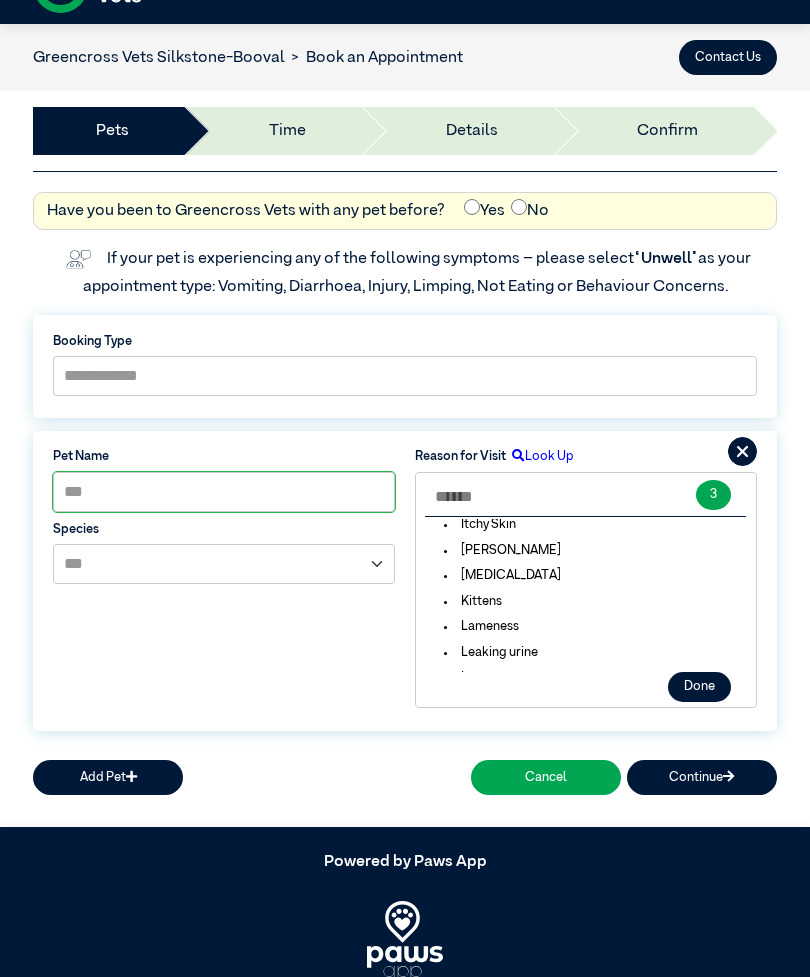 scroll, scrollTop: 1957, scrollLeft: 0, axis: vertical 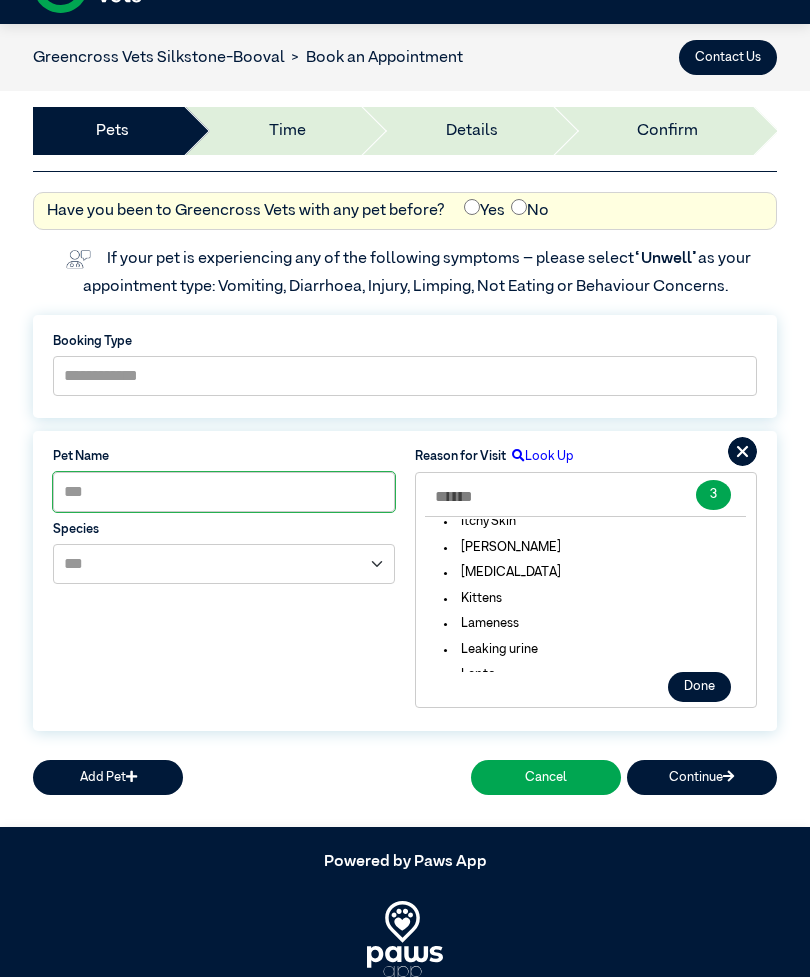 click on "Dry Eyes" at bounding box center [503, -298] 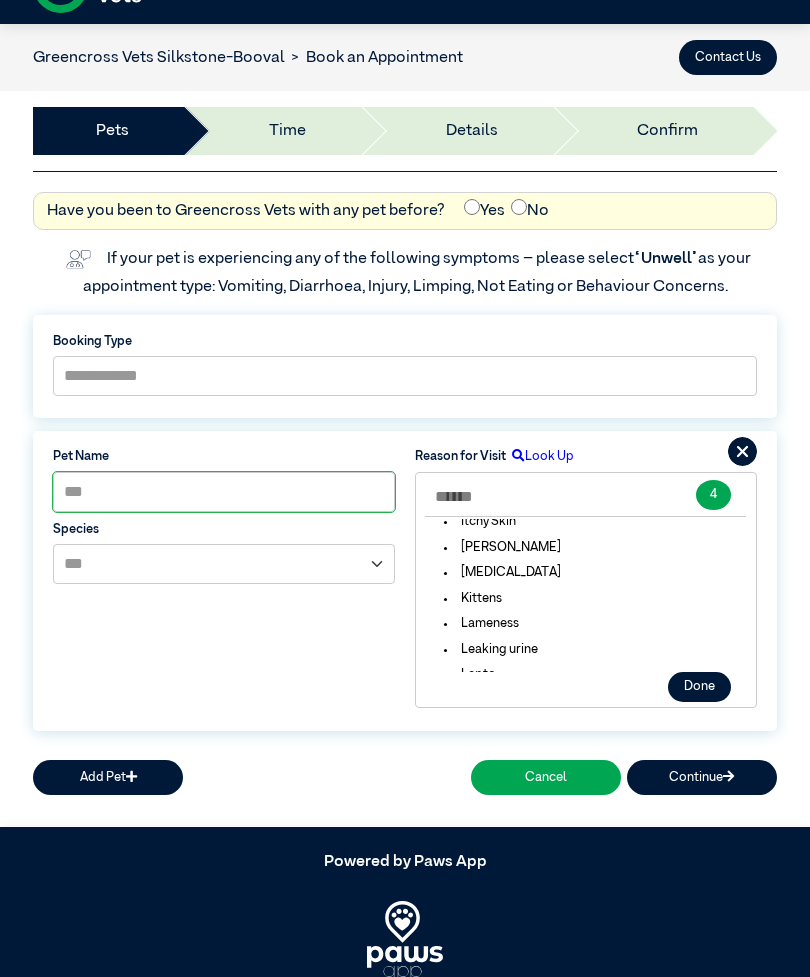 click on "Dry Eyes" at bounding box center (503, -298) 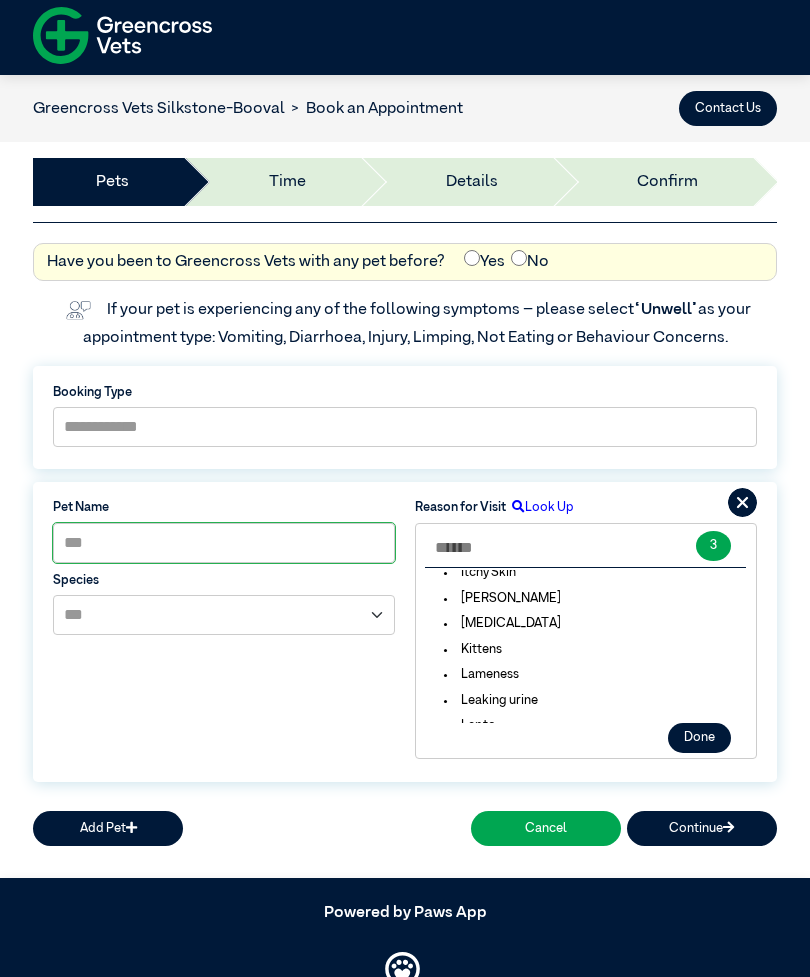 scroll, scrollTop: 0, scrollLeft: 0, axis: both 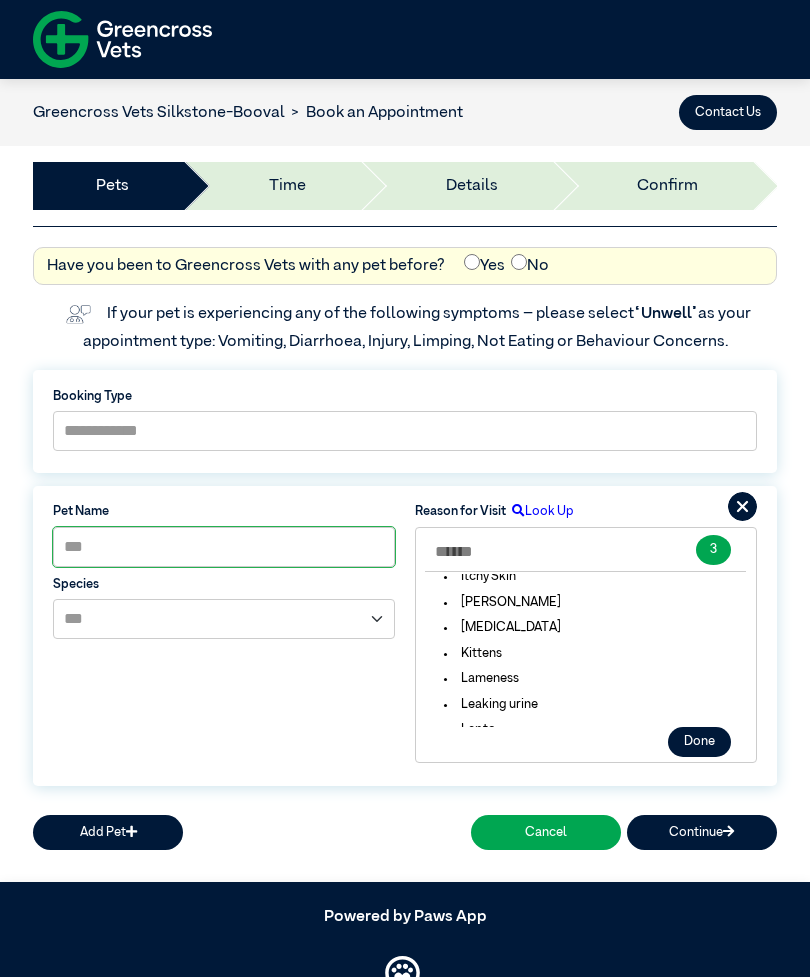 click on "Done" at bounding box center (699, 742) 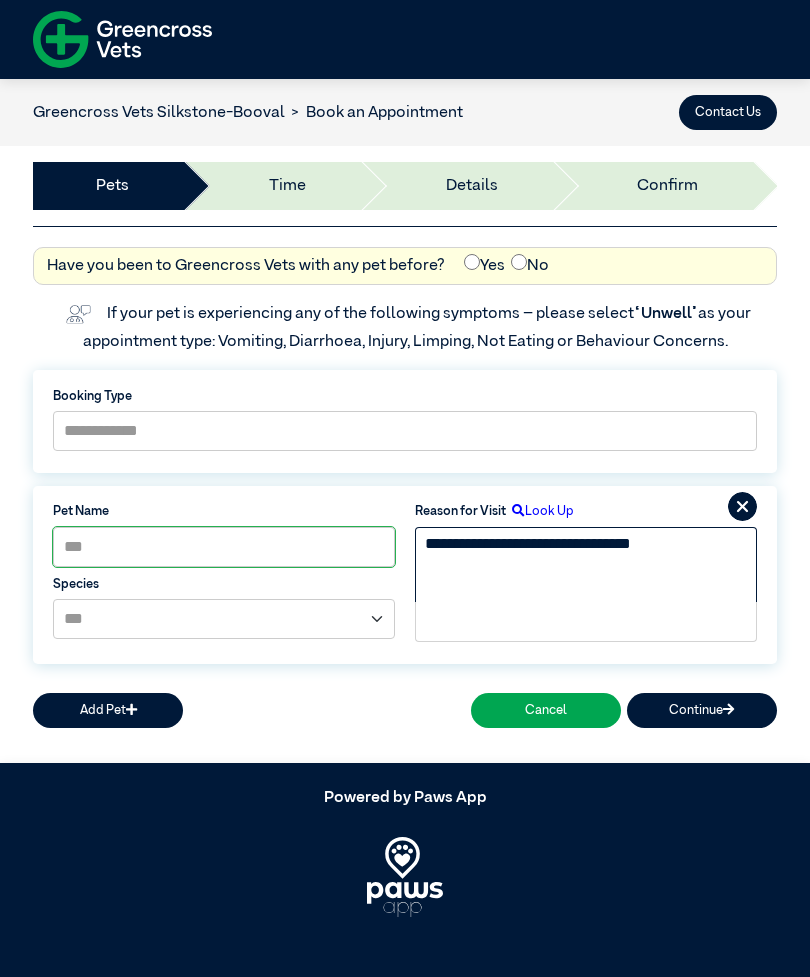 click on "**********" at bounding box center [586, 565] 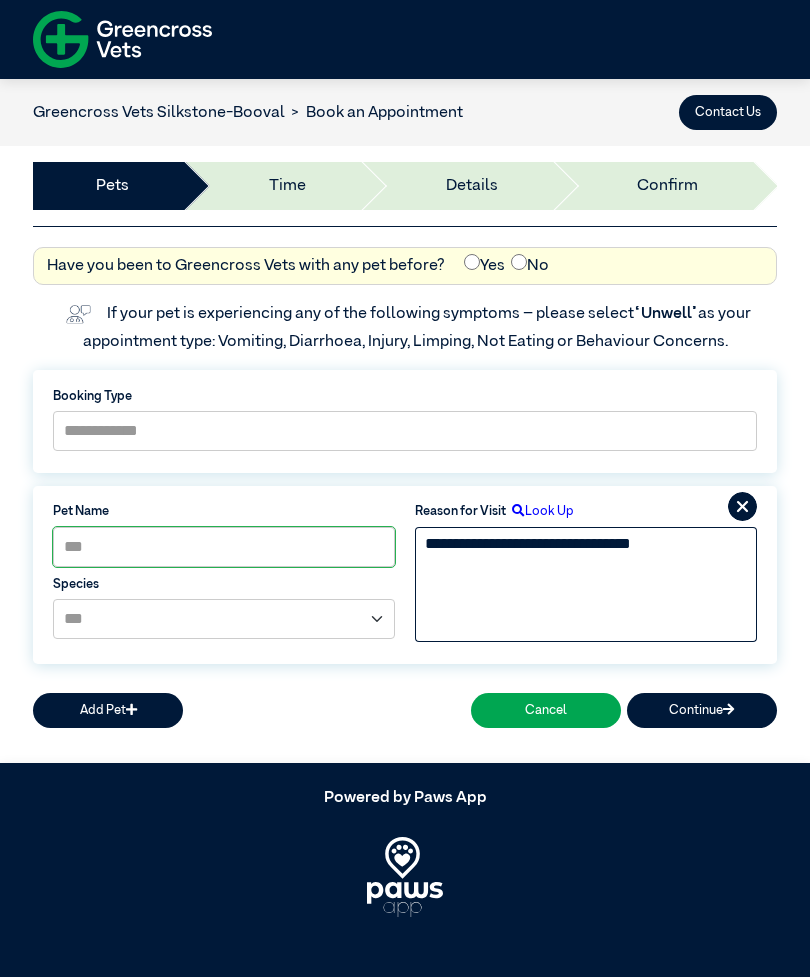 click on "**********" at bounding box center (586, 565) 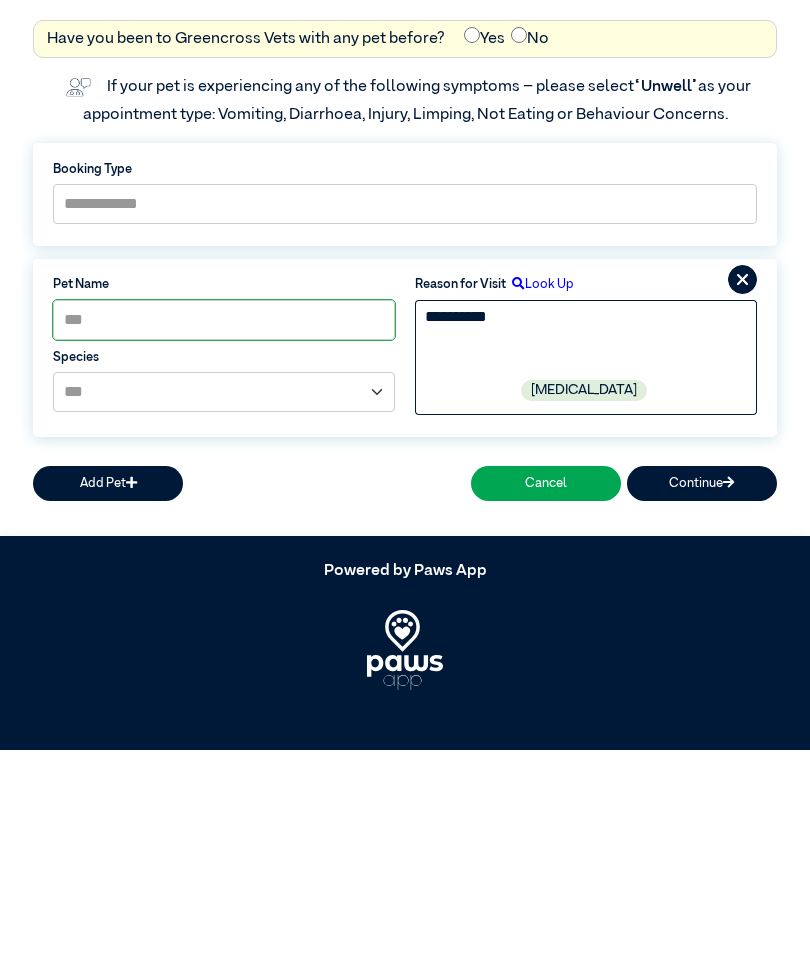 type on "*********" 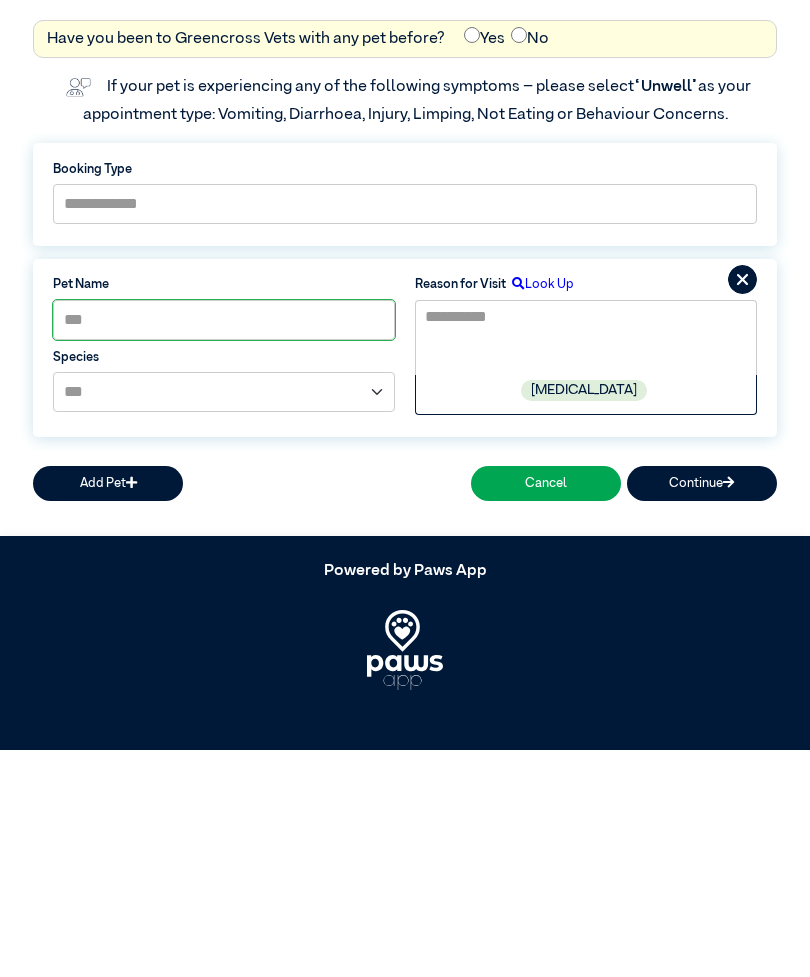 click on "Continue" at bounding box center [702, 710] 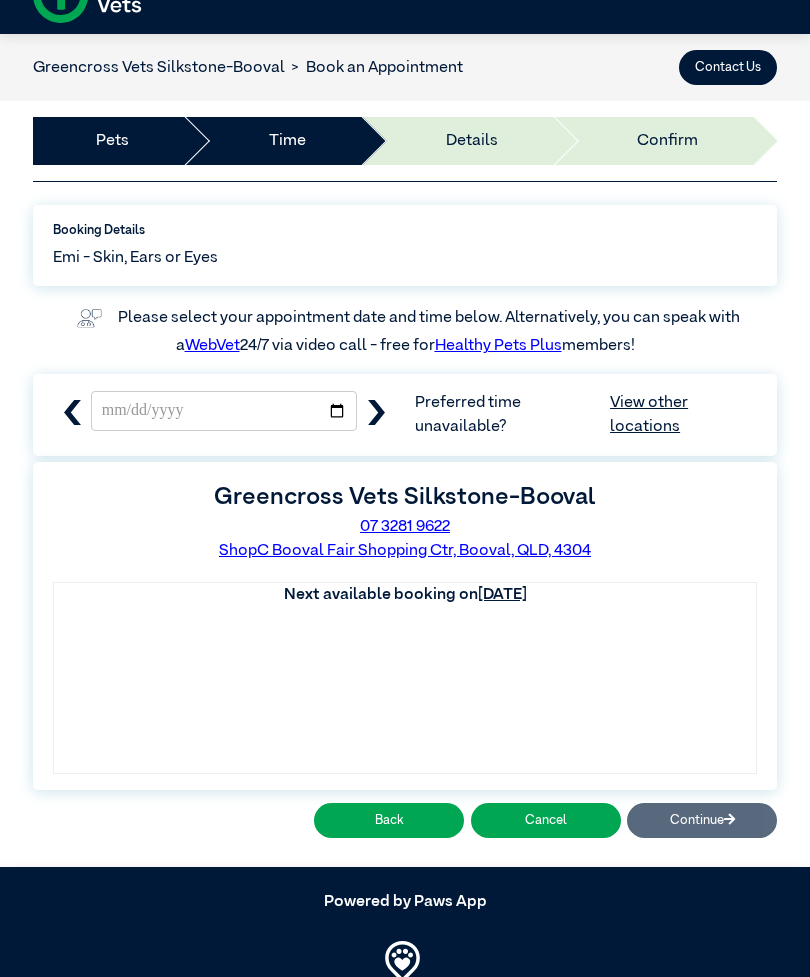 click 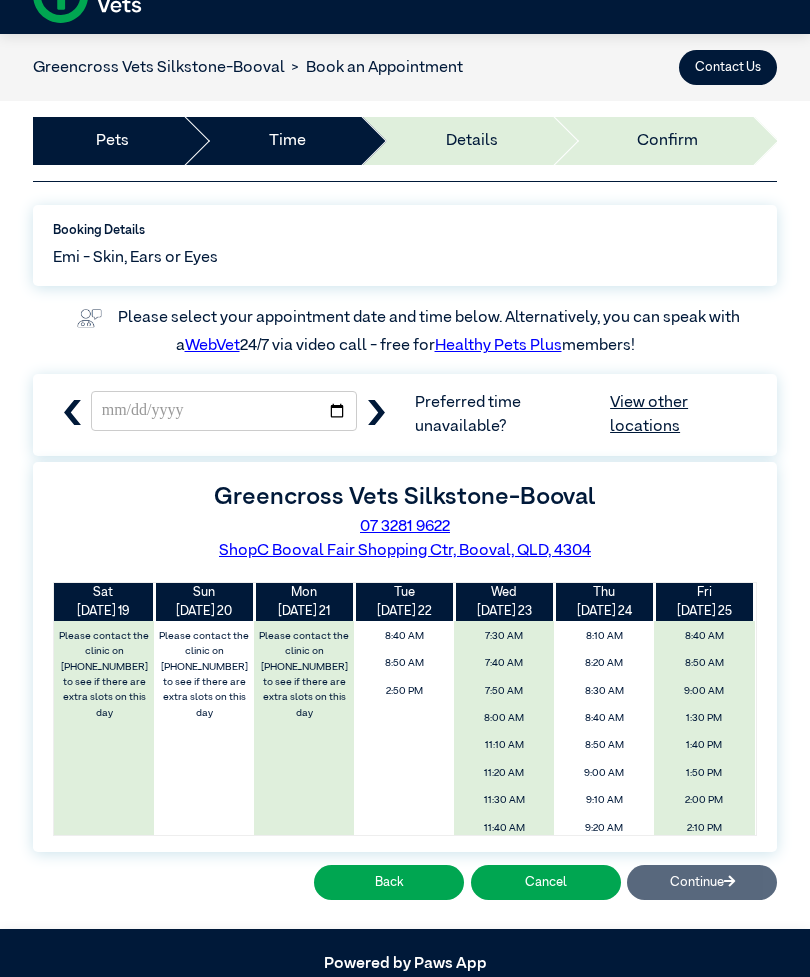 scroll, scrollTop: 0, scrollLeft: 0, axis: both 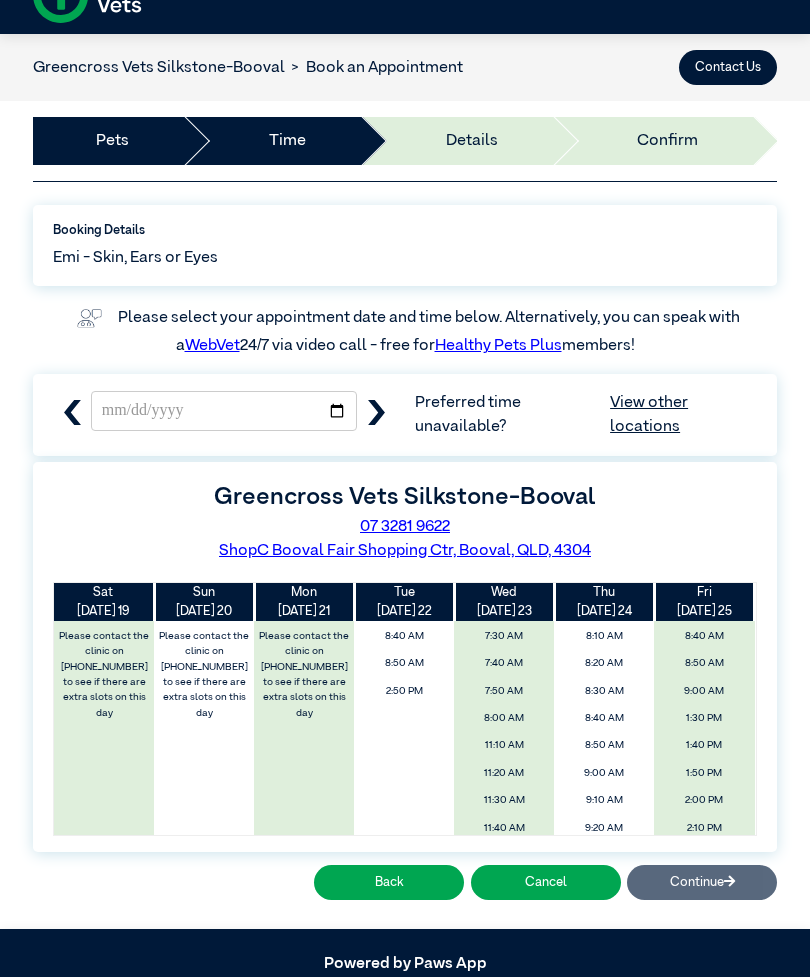 click on "View other locations" at bounding box center (683, 415) 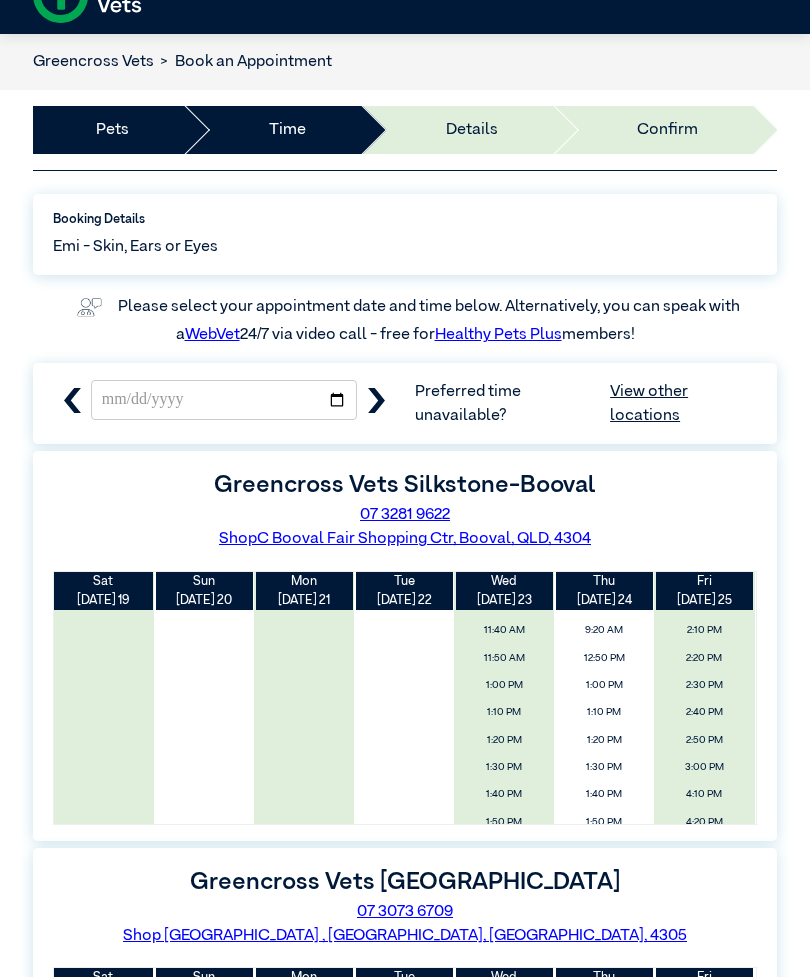scroll, scrollTop: 125, scrollLeft: 0, axis: vertical 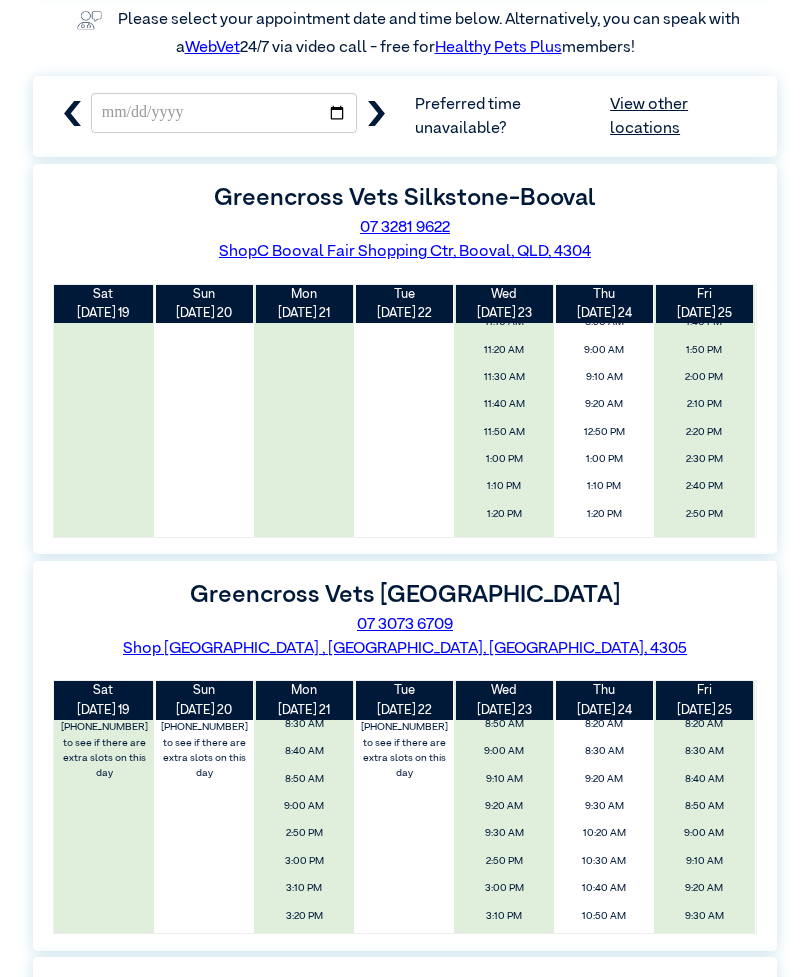 click on "2:50 PM" at bounding box center [304, 833] 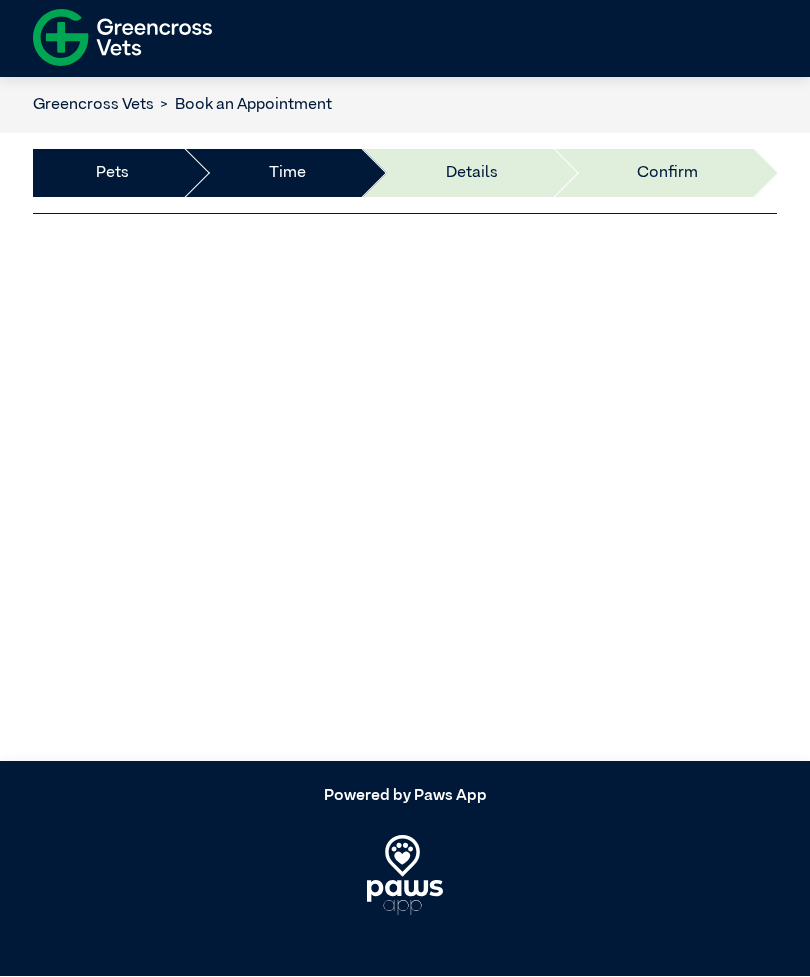 scroll, scrollTop: 45, scrollLeft: 0, axis: vertical 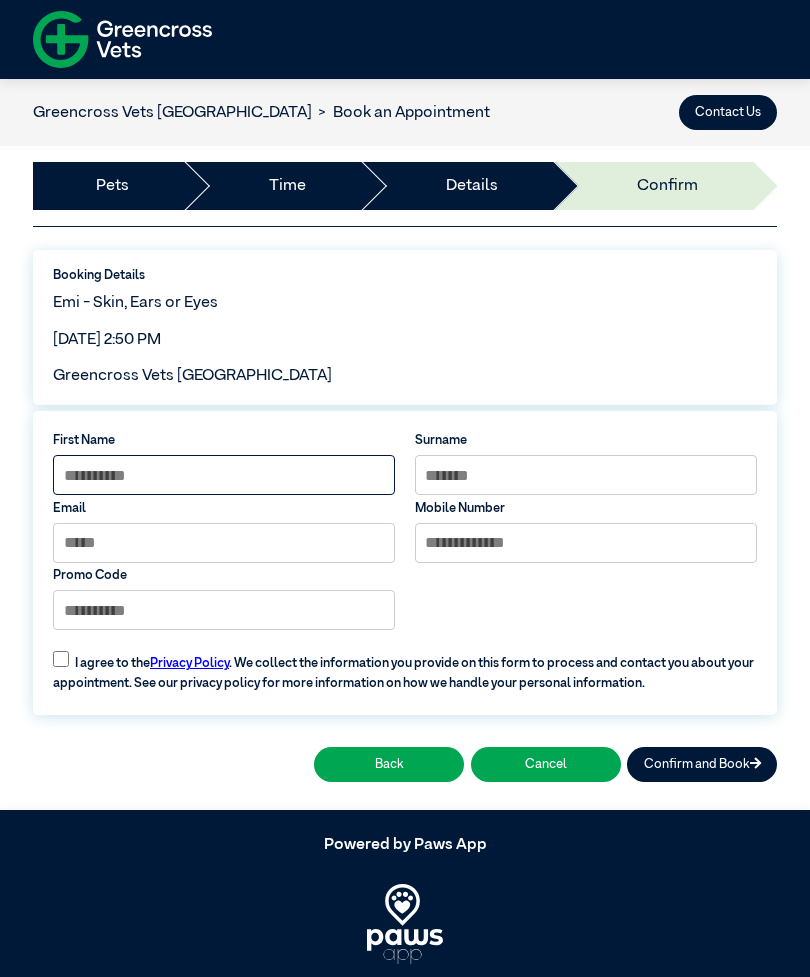 click at bounding box center [224, 475] 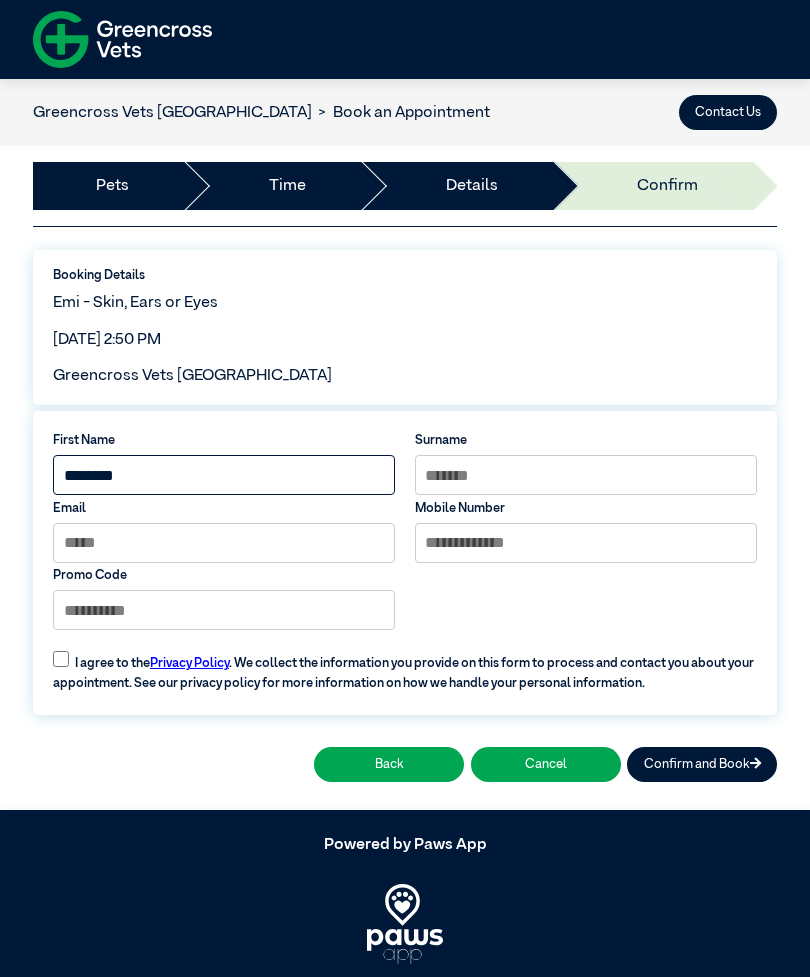 type on "********" 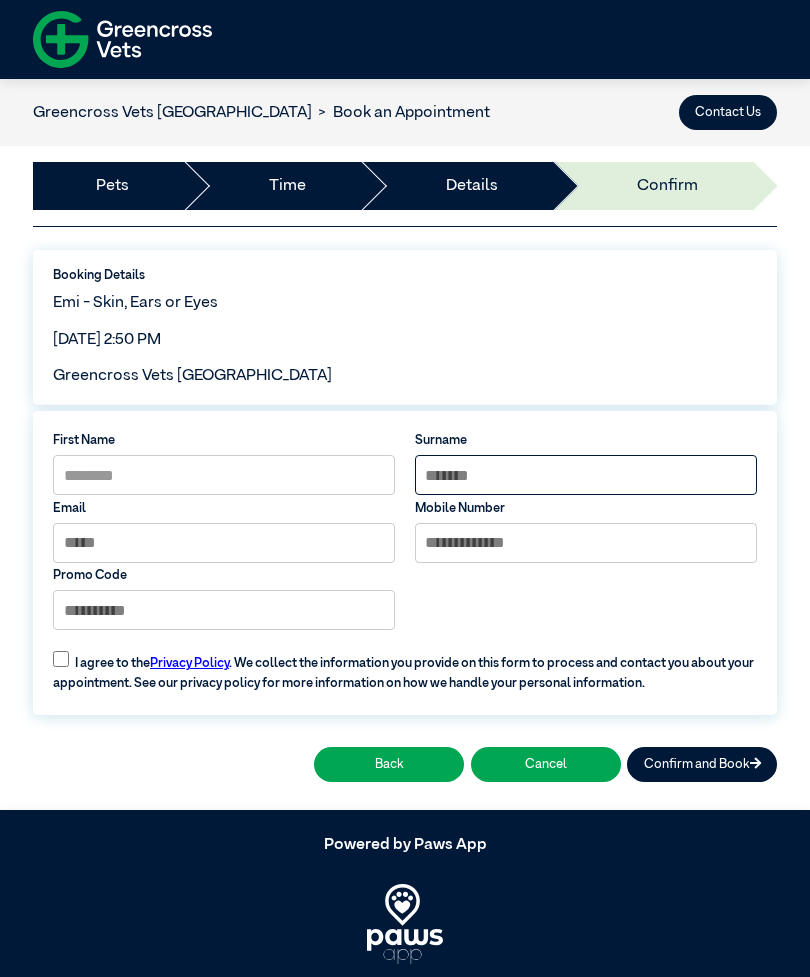 click at bounding box center [586, 475] 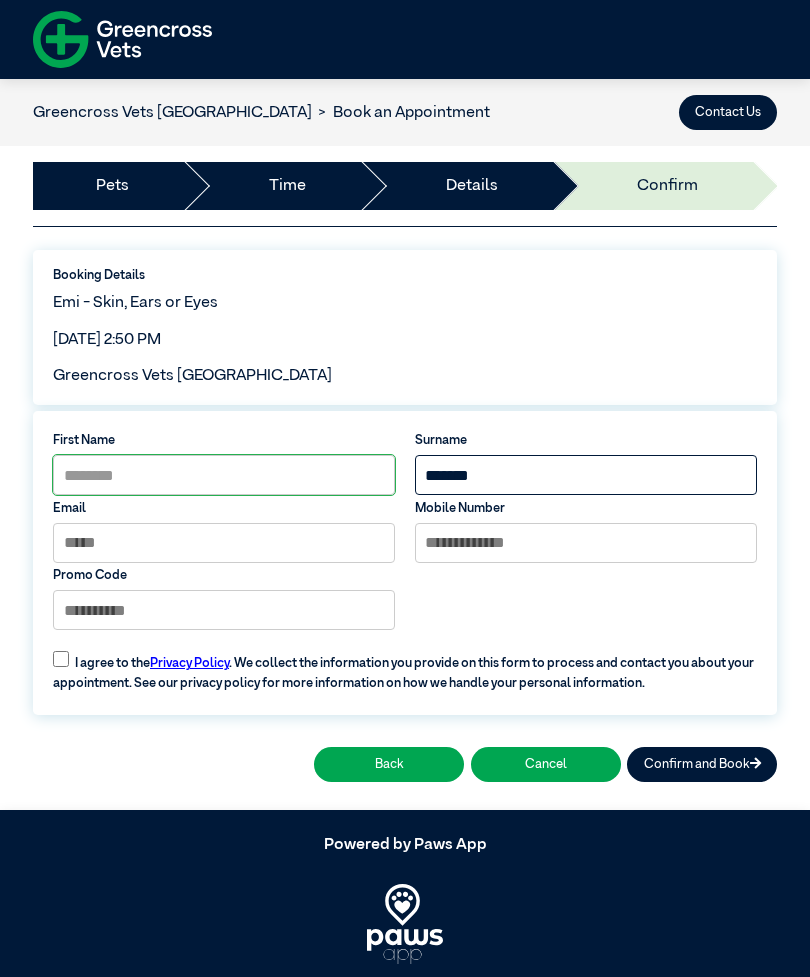 type on "*******" 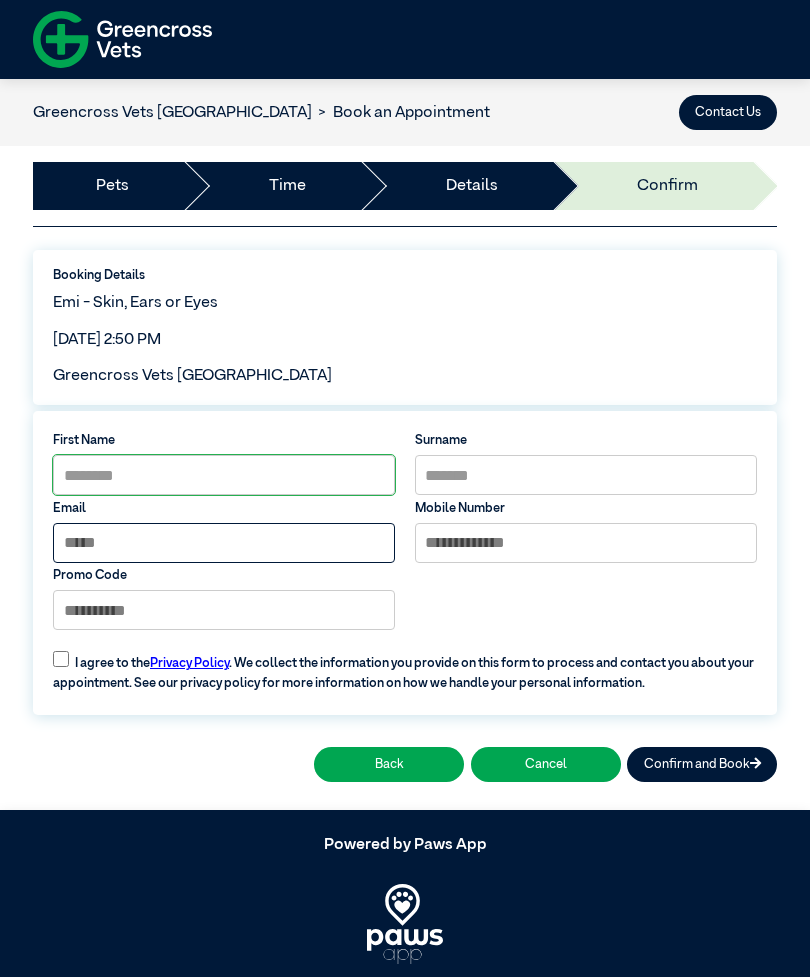 click at bounding box center (224, 543) 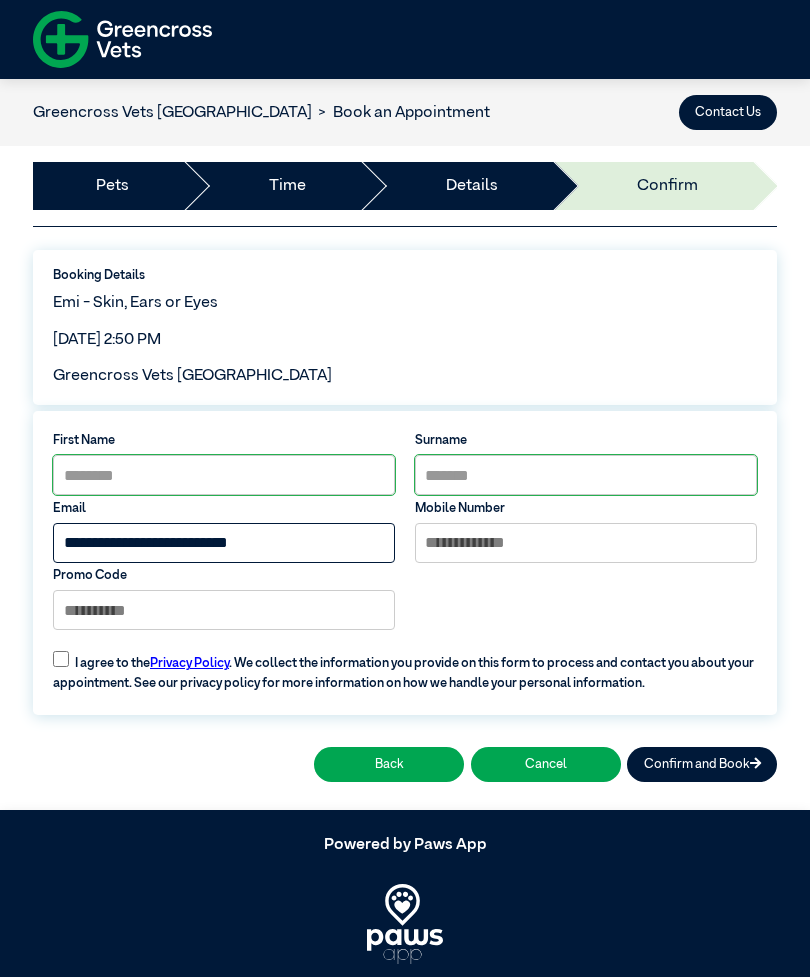 type on "**********" 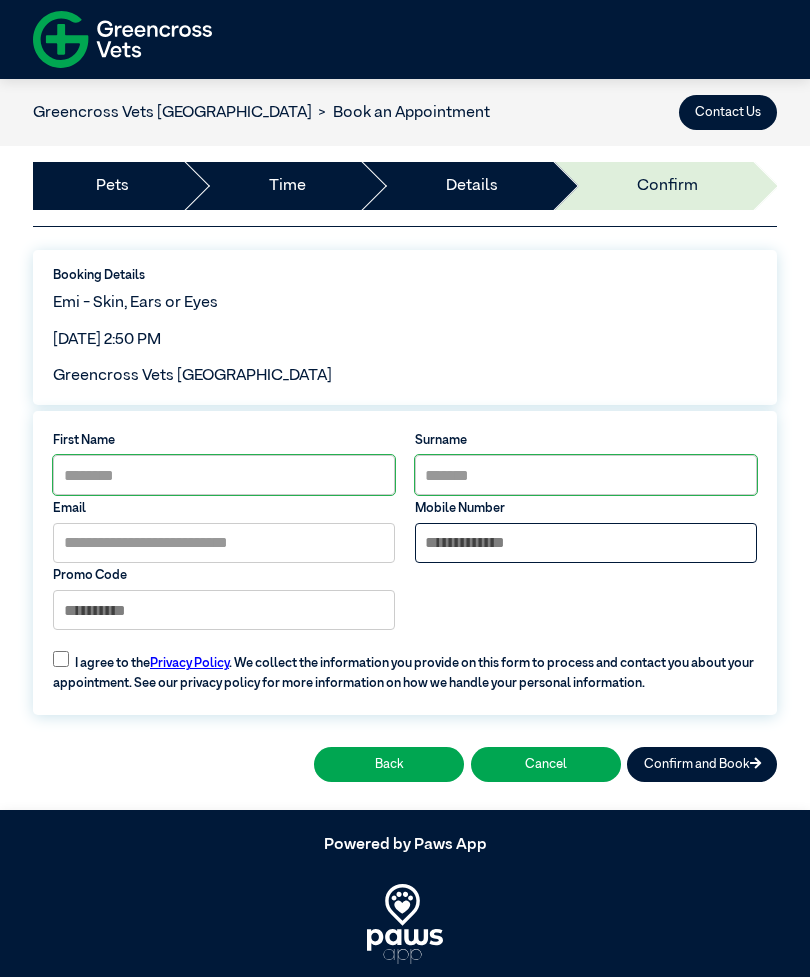 click at bounding box center [586, 543] 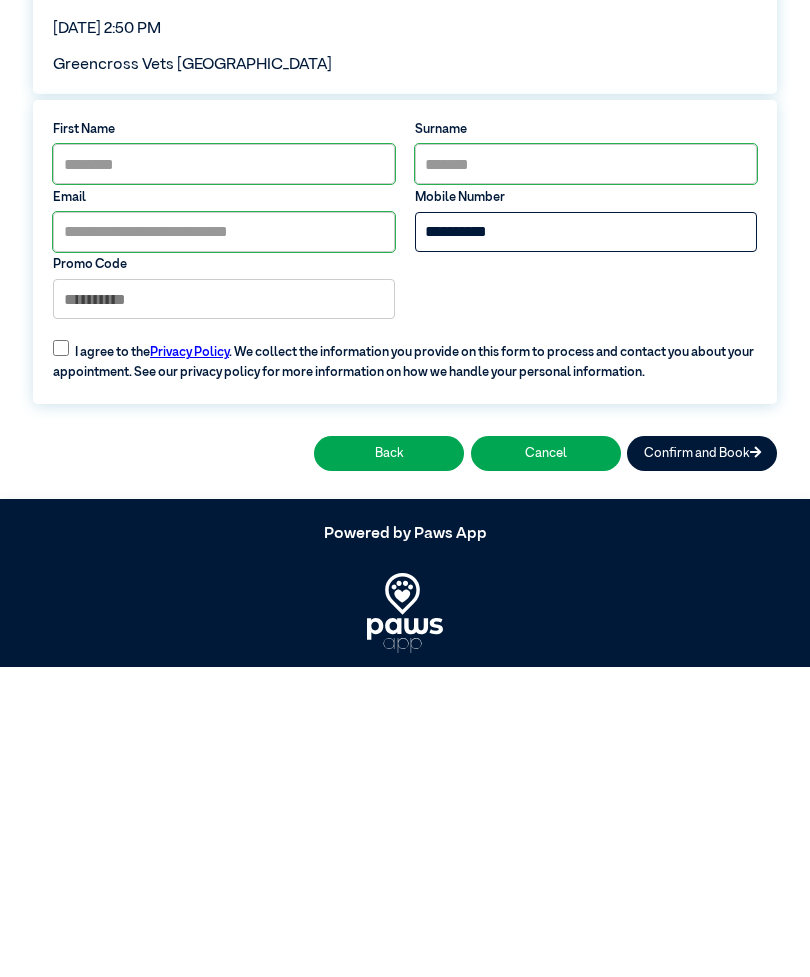 scroll, scrollTop: 45, scrollLeft: 0, axis: vertical 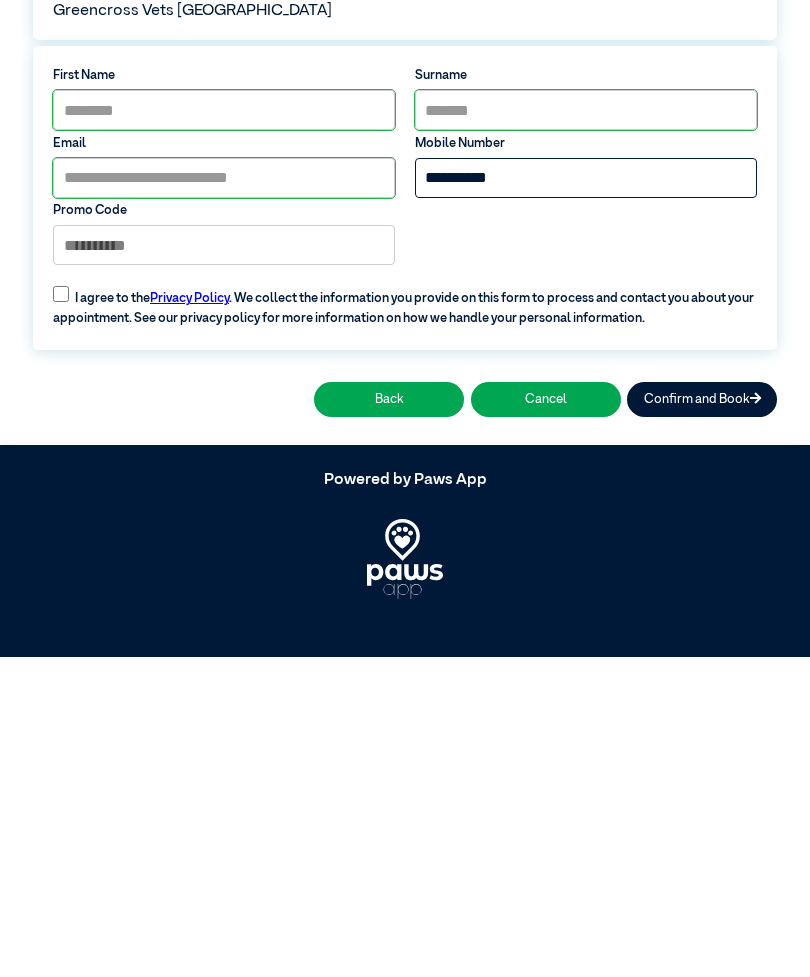 type on "**********" 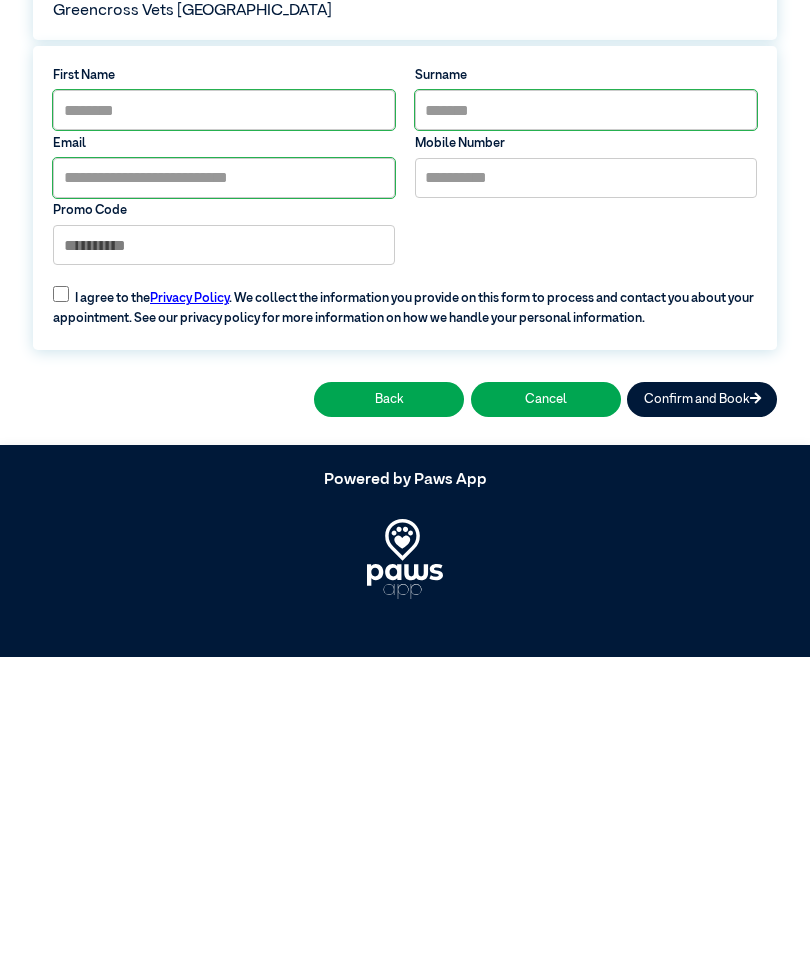 click on "Confirm and Book" at bounding box center [702, 719] 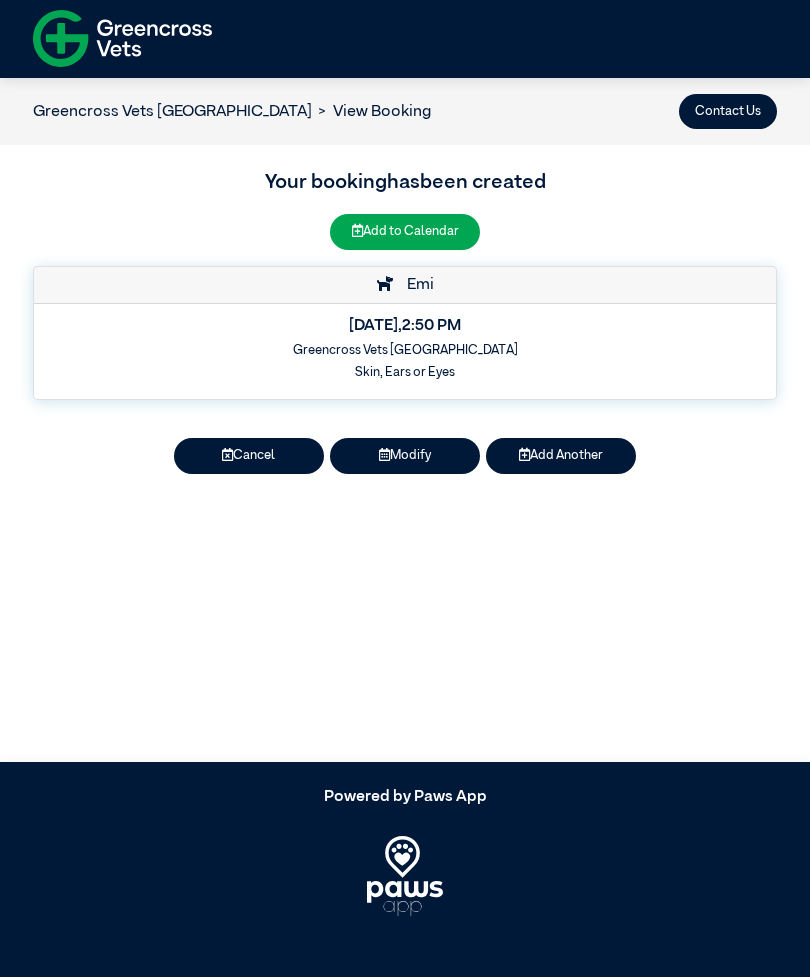 scroll, scrollTop: 0, scrollLeft: 0, axis: both 